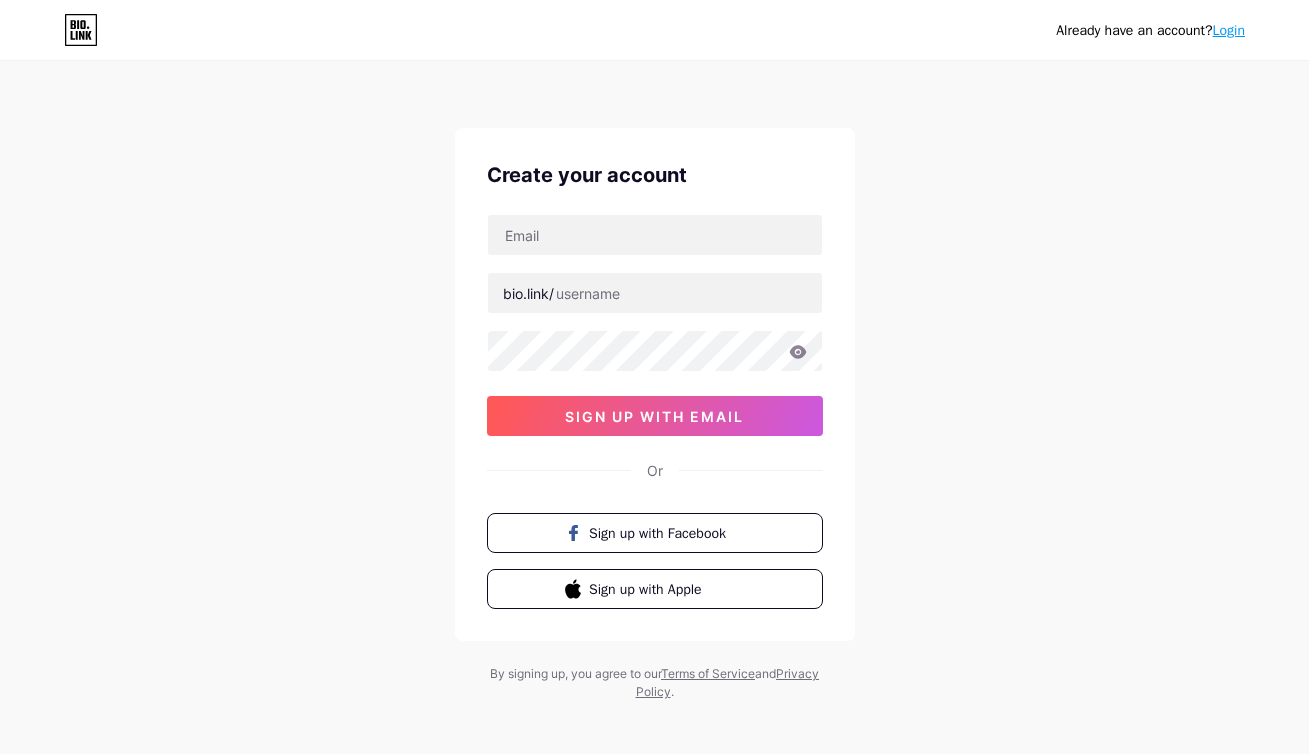 scroll, scrollTop: 11, scrollLeft: 0, axis: vertical 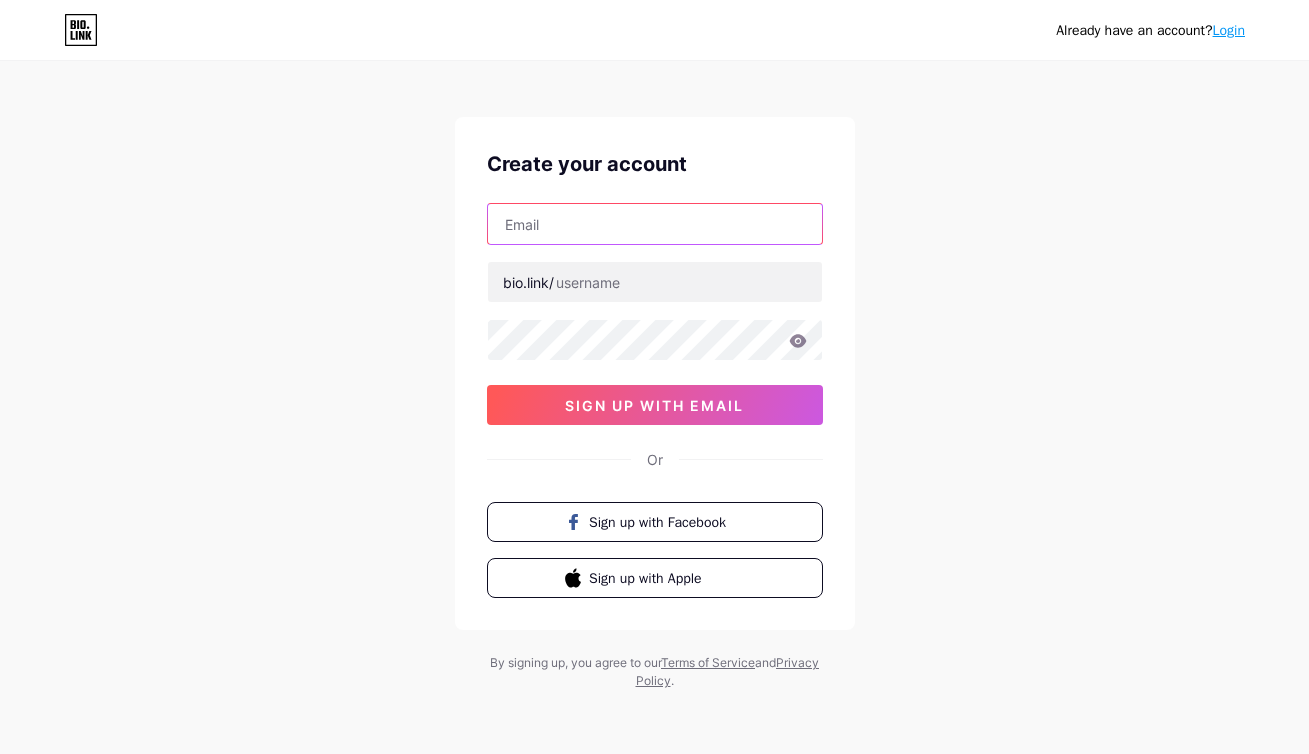click at bounding box center (655, 224) 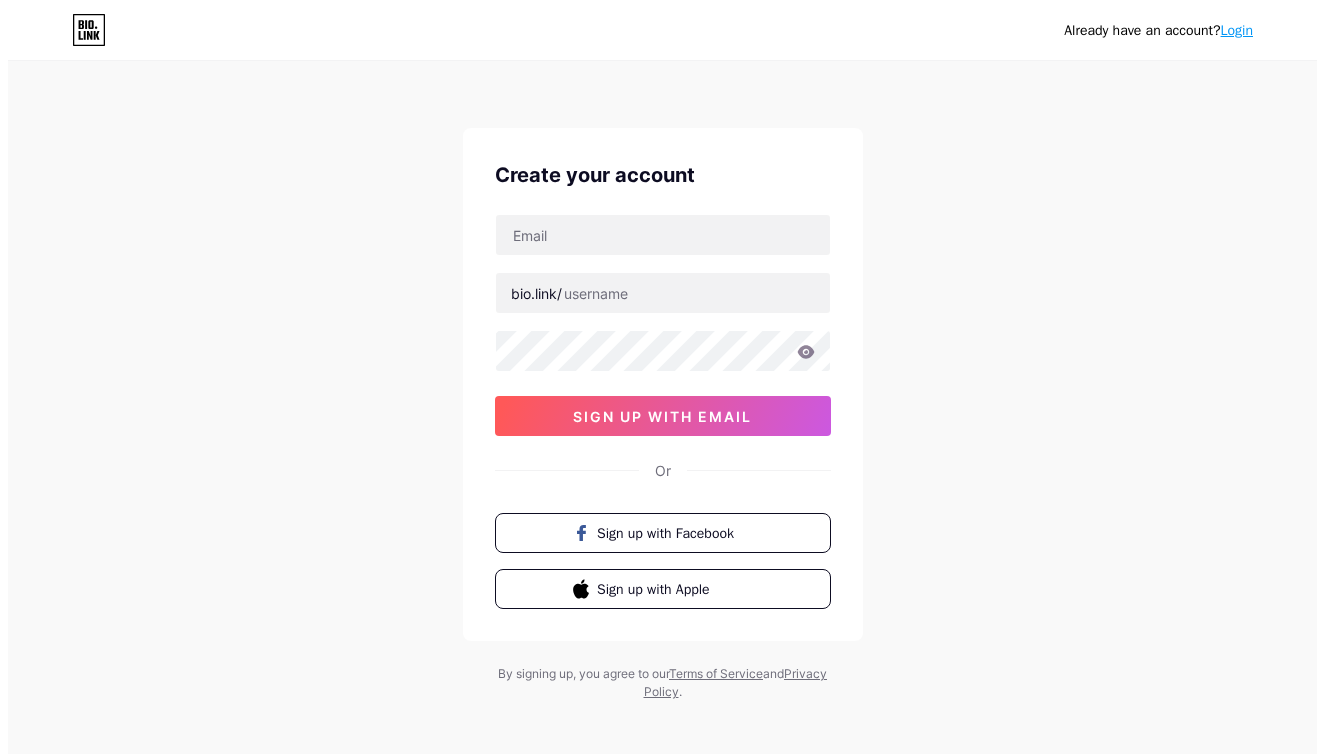 scroll, scrollTop: 0, scrollLeft: 0, axis: both 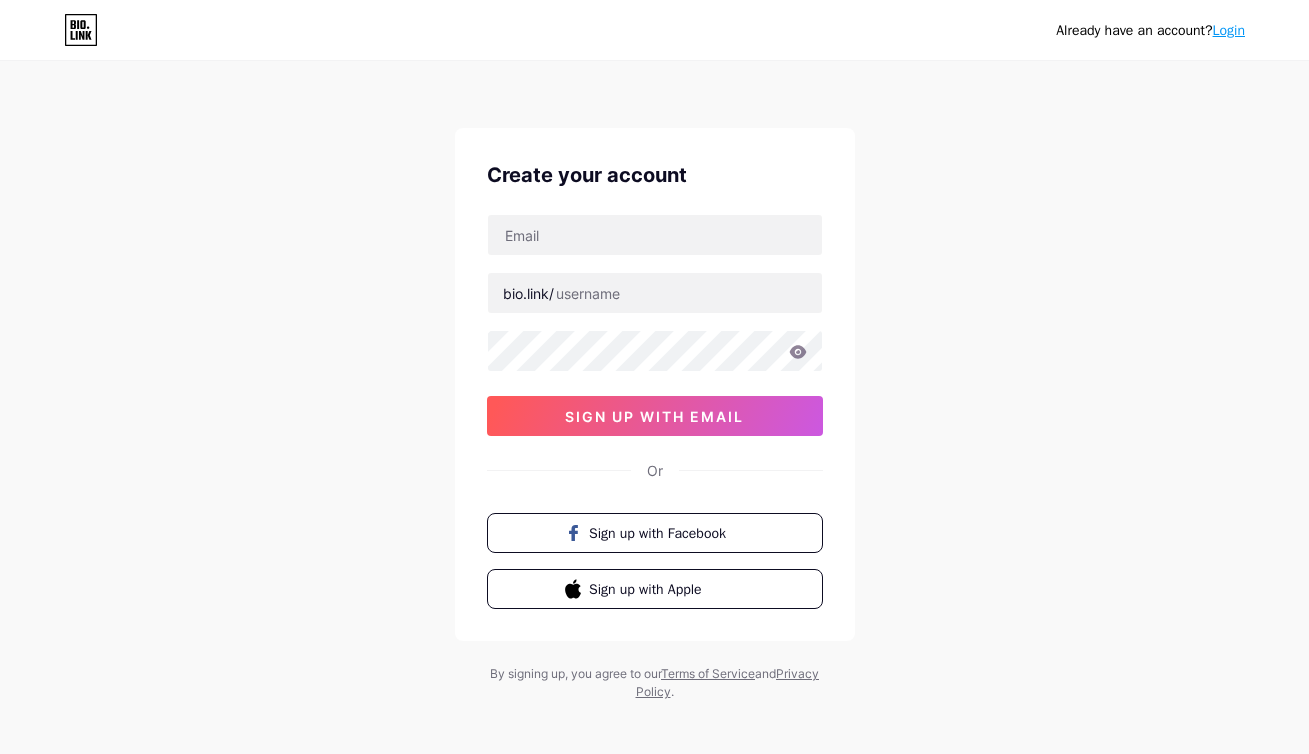 click on "Login" at bounding box center (1229, 30) 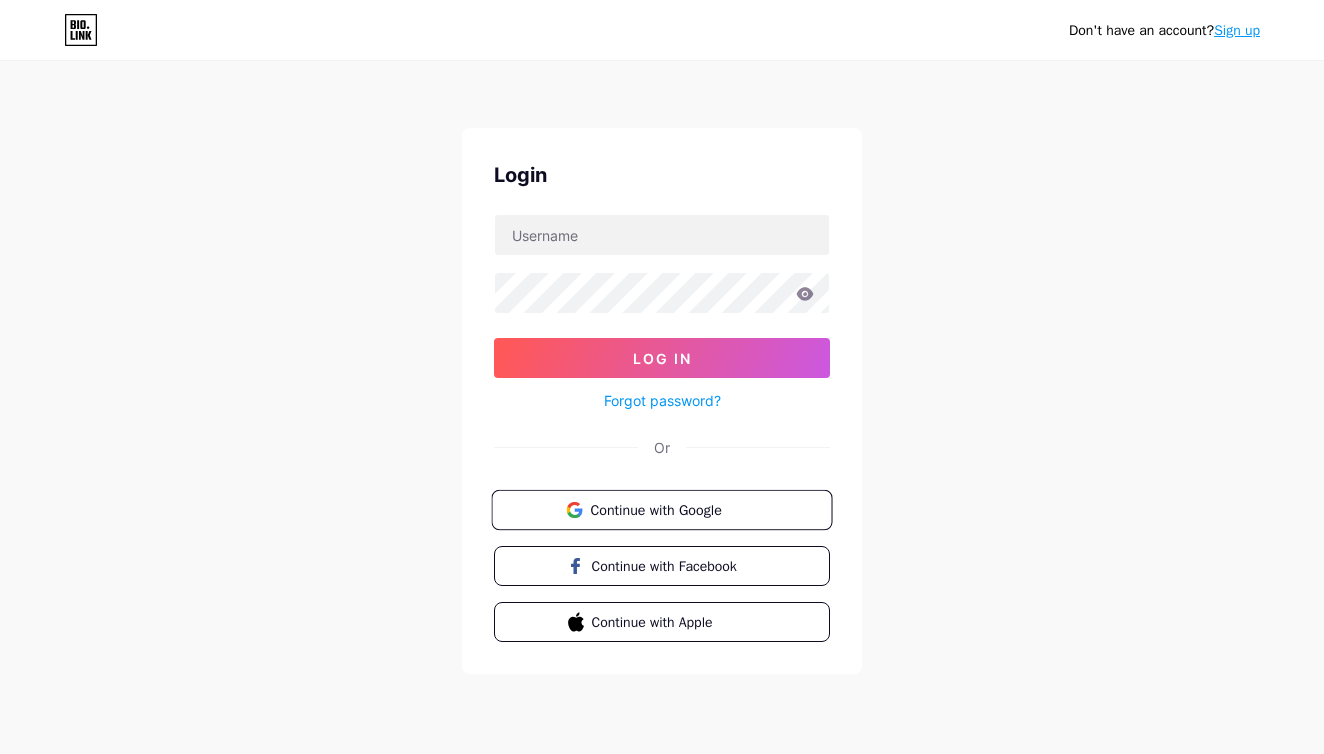 click on "Continue with Google" at bounding box center (673, 509) 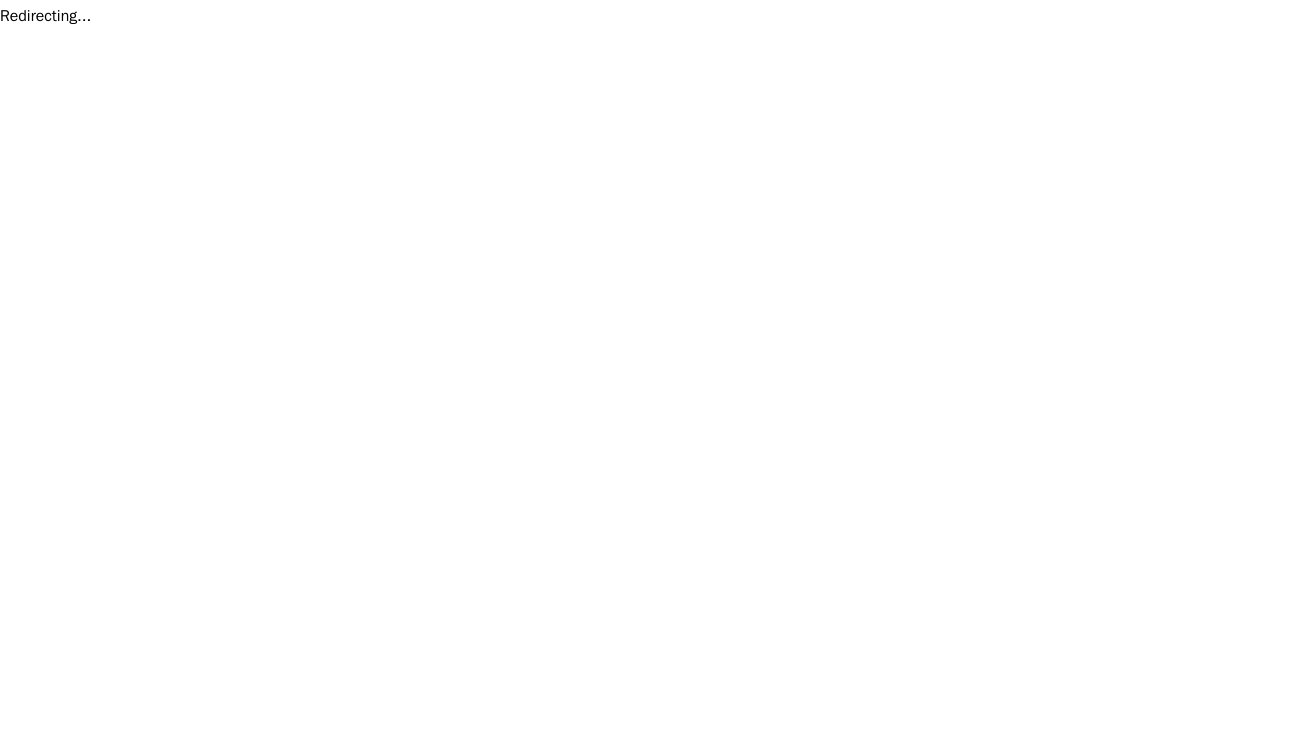 scroll, scrollTop: 0, scrollLeft: 0, axis: both 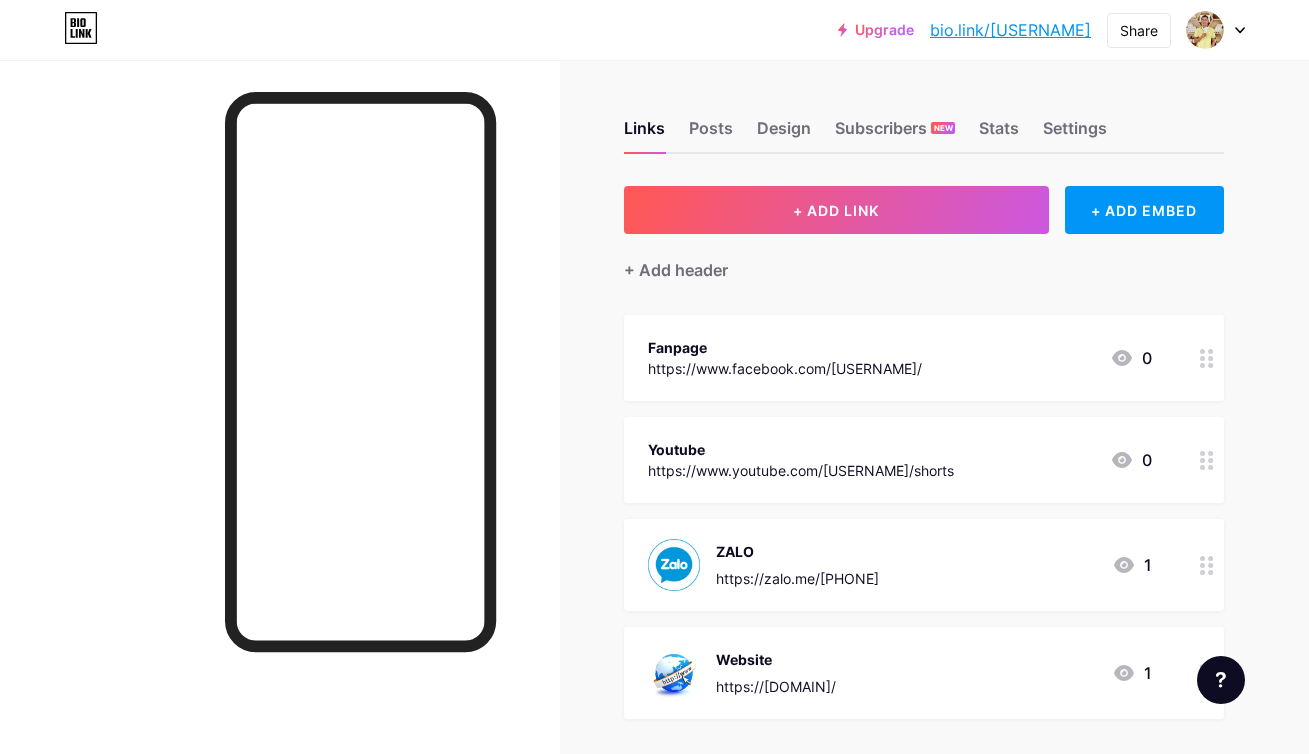 click on "bio.link/[USERNAME]" at bounding box center (1010, 30) 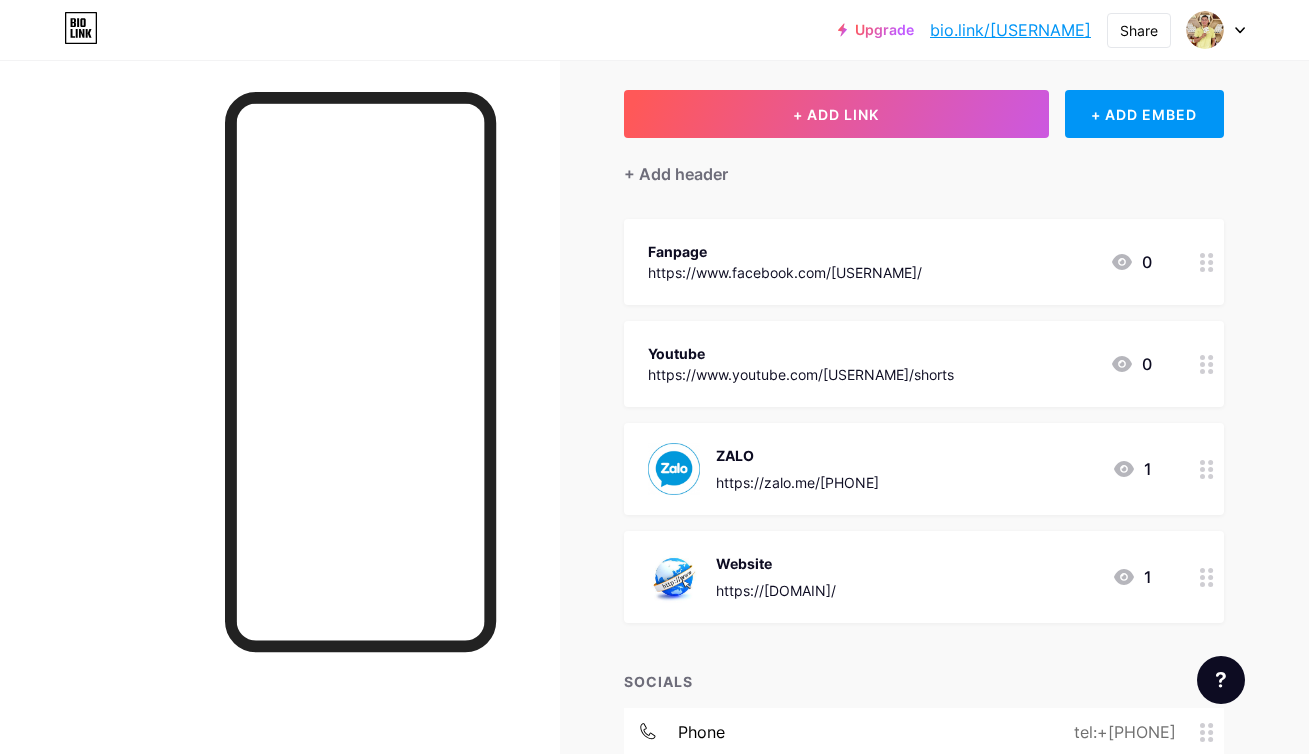 scroll, scrollTop: 0, scrollLeft: 0, axis: both 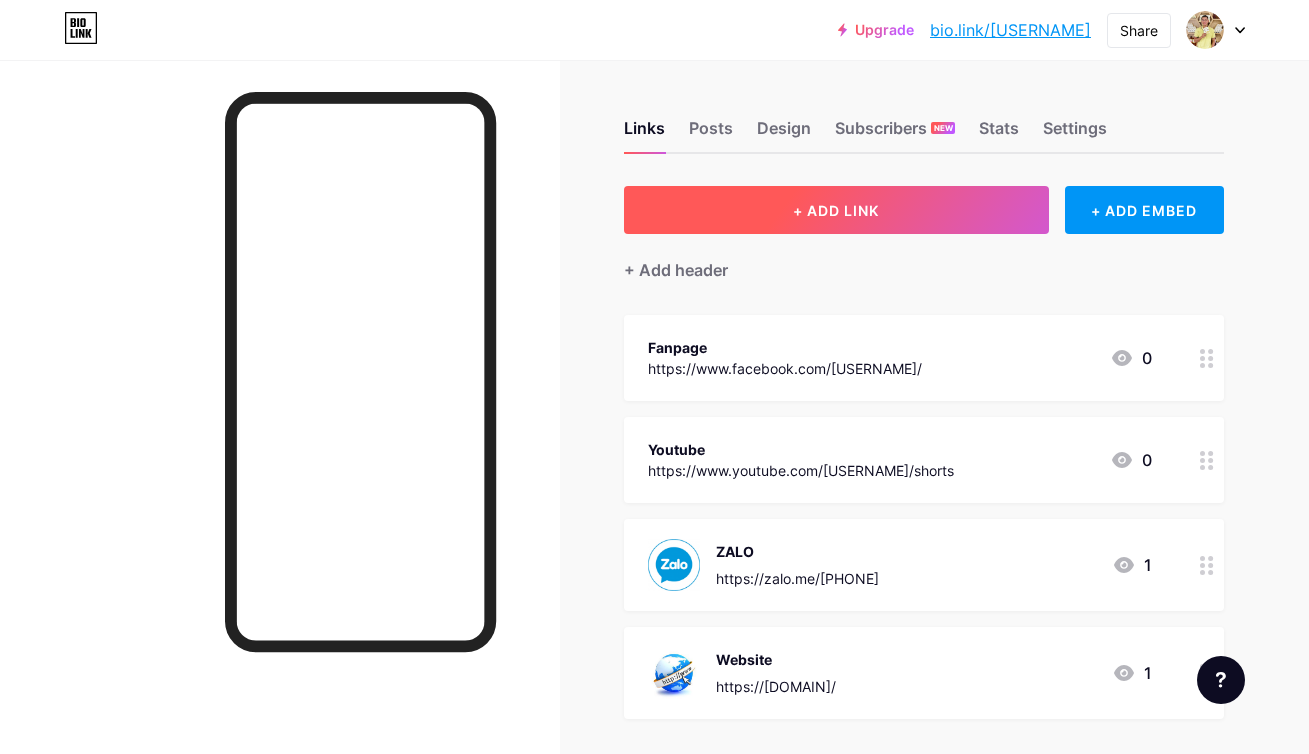 click on "+ ADD LINK" at bounding box center [836, 210] 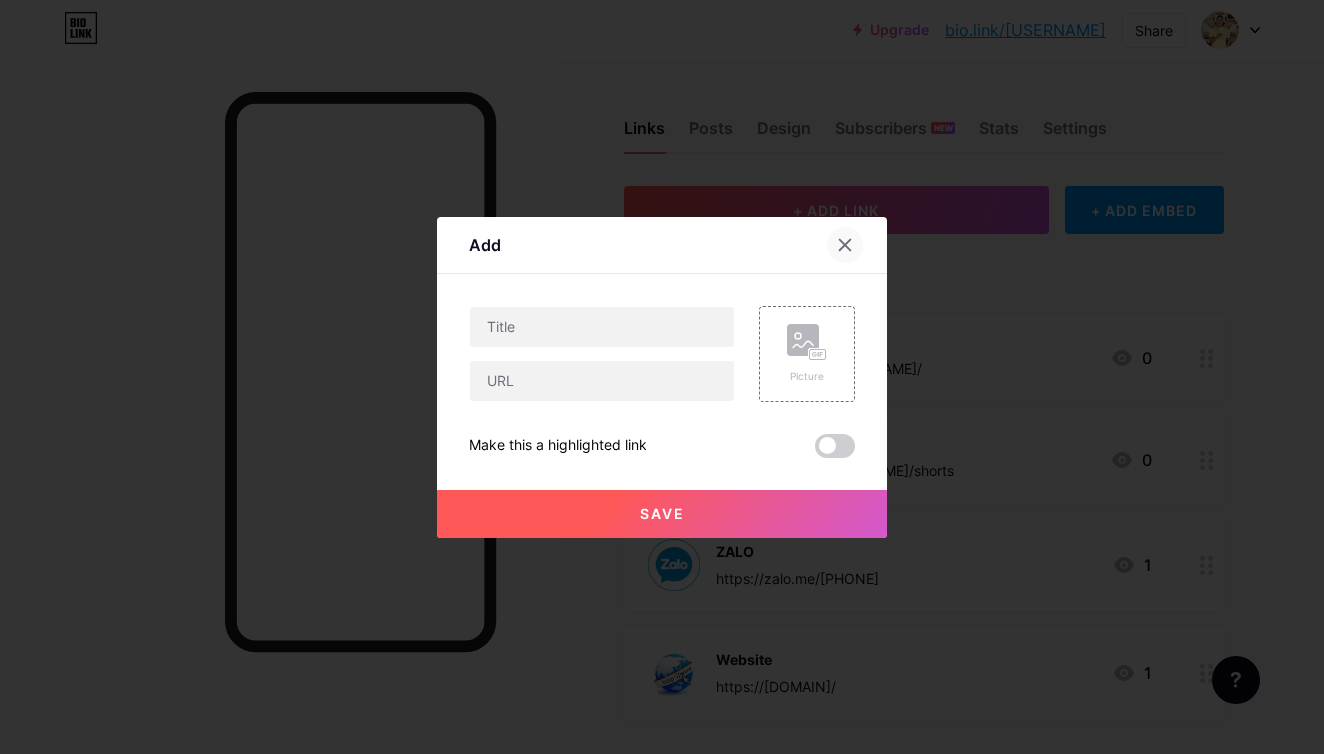 click 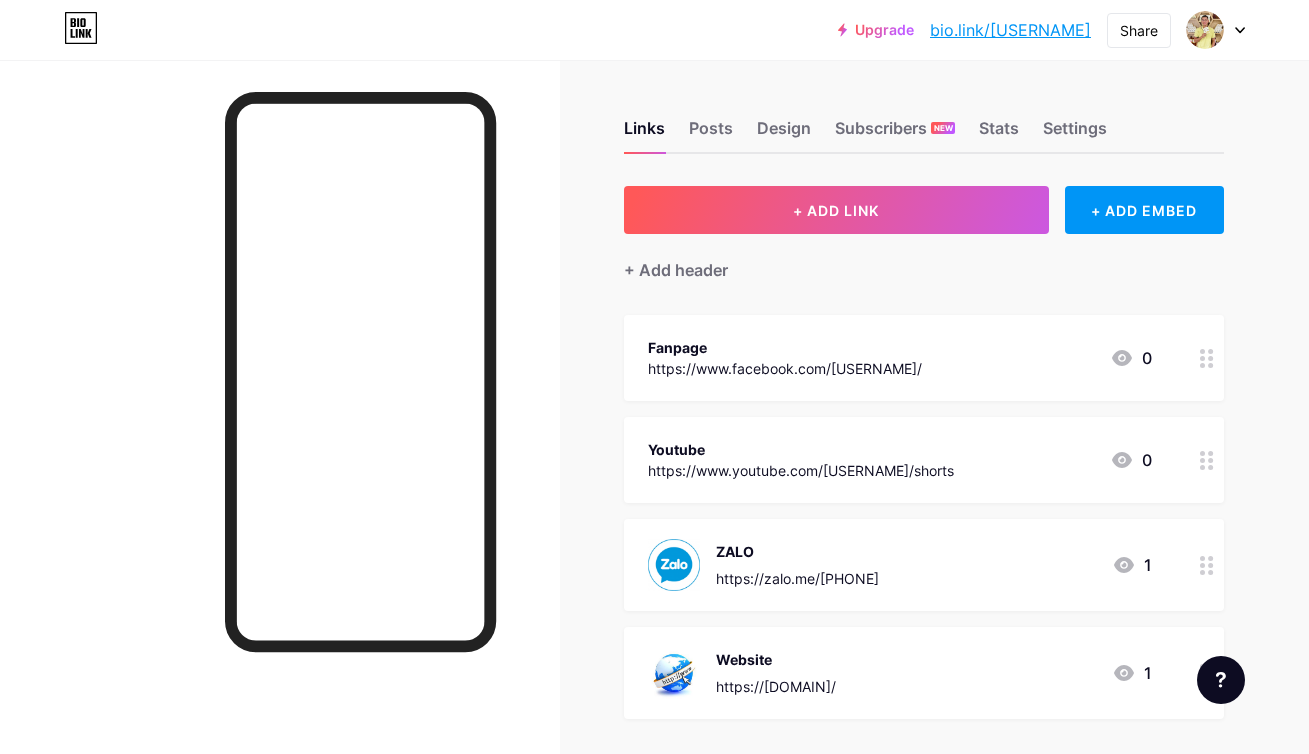 click 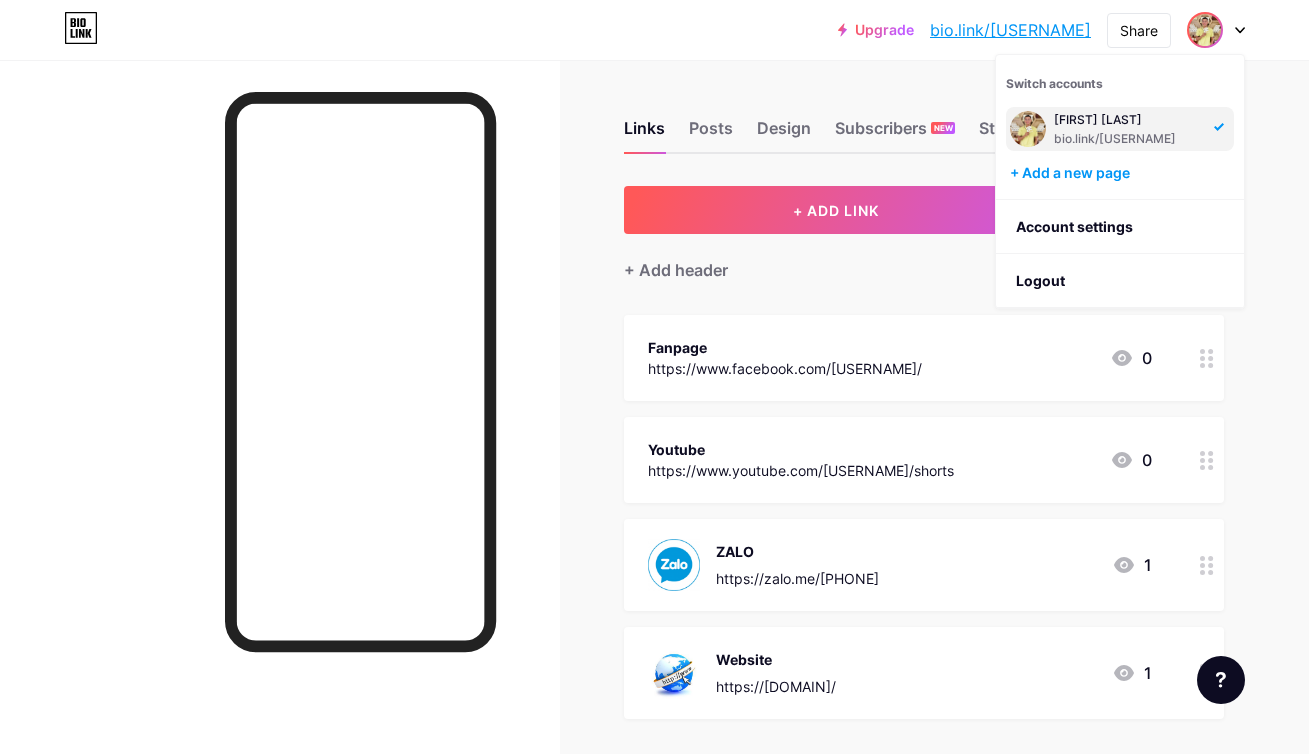 click on "Links
Posts
Design
Subscribers
NEW
Stats
Settings" at bounding box center [924, 119] 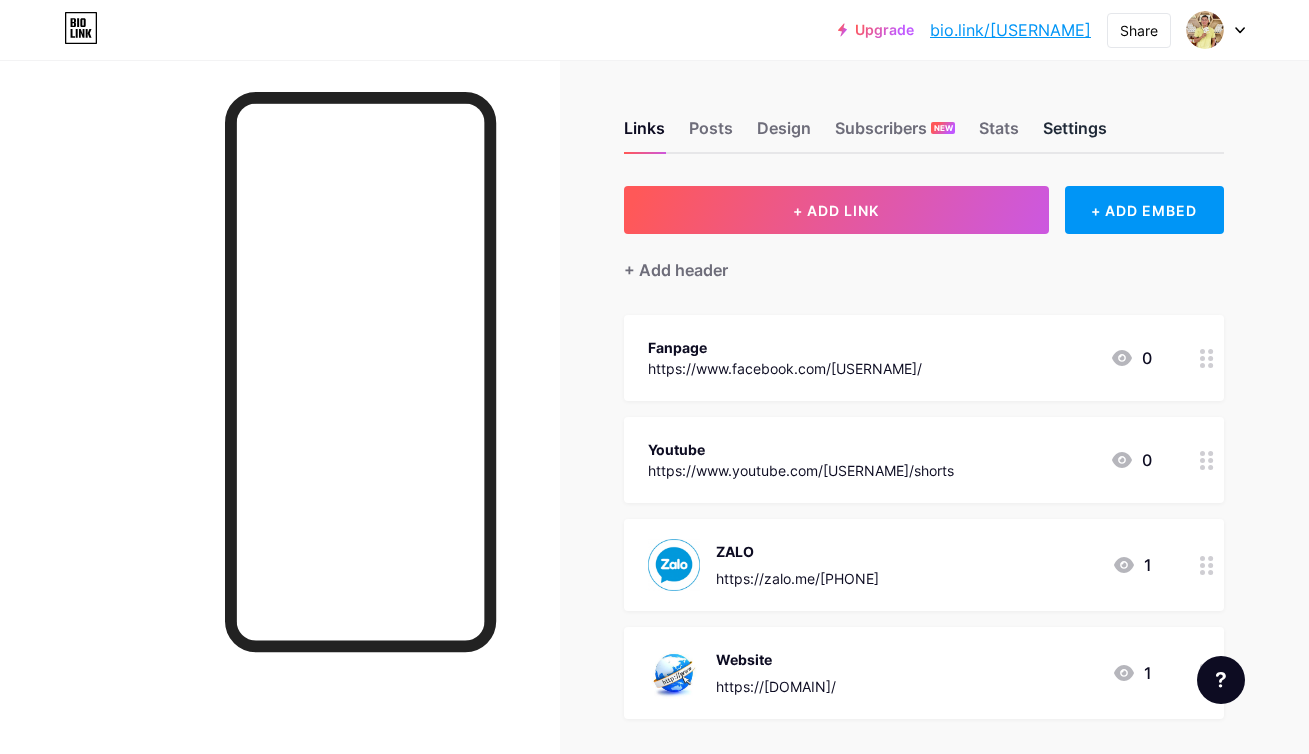 click on "Settings" at bounding box center (1075, 134) 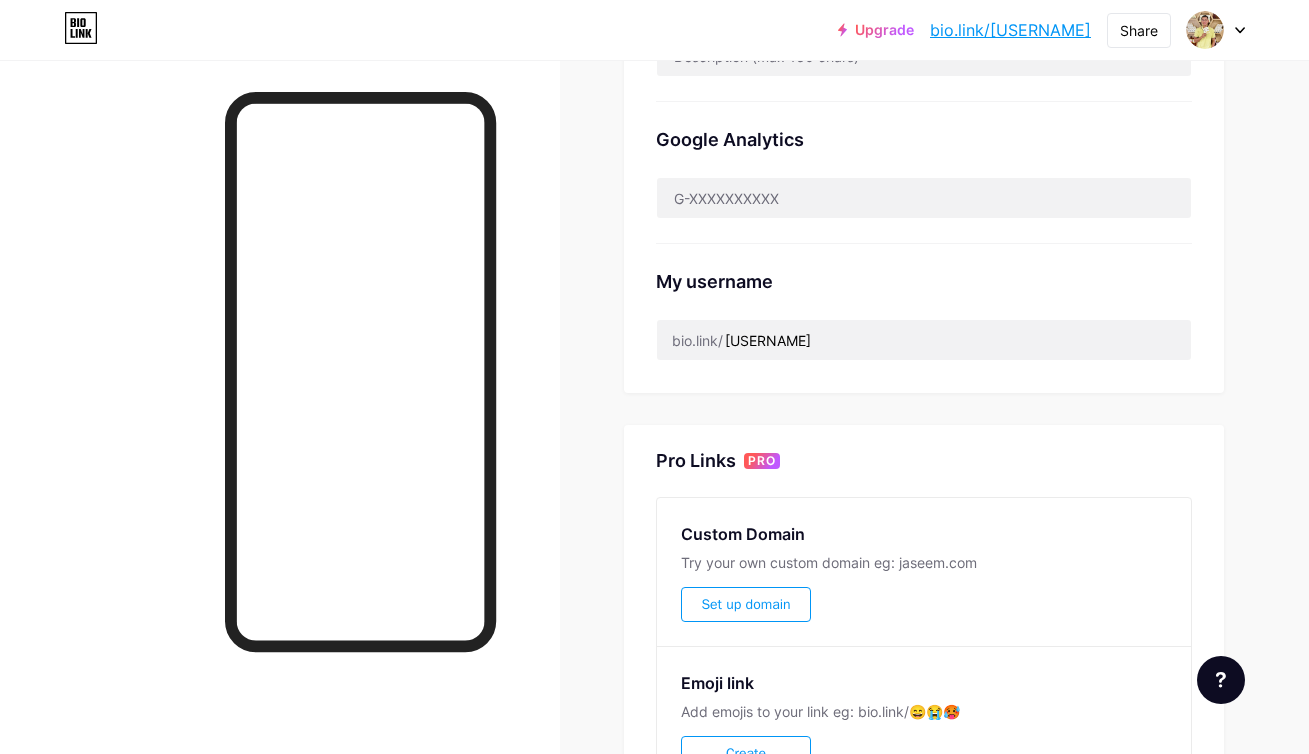 scroll, scrollTop: 617, scrollLeft: 0, axis: vertical 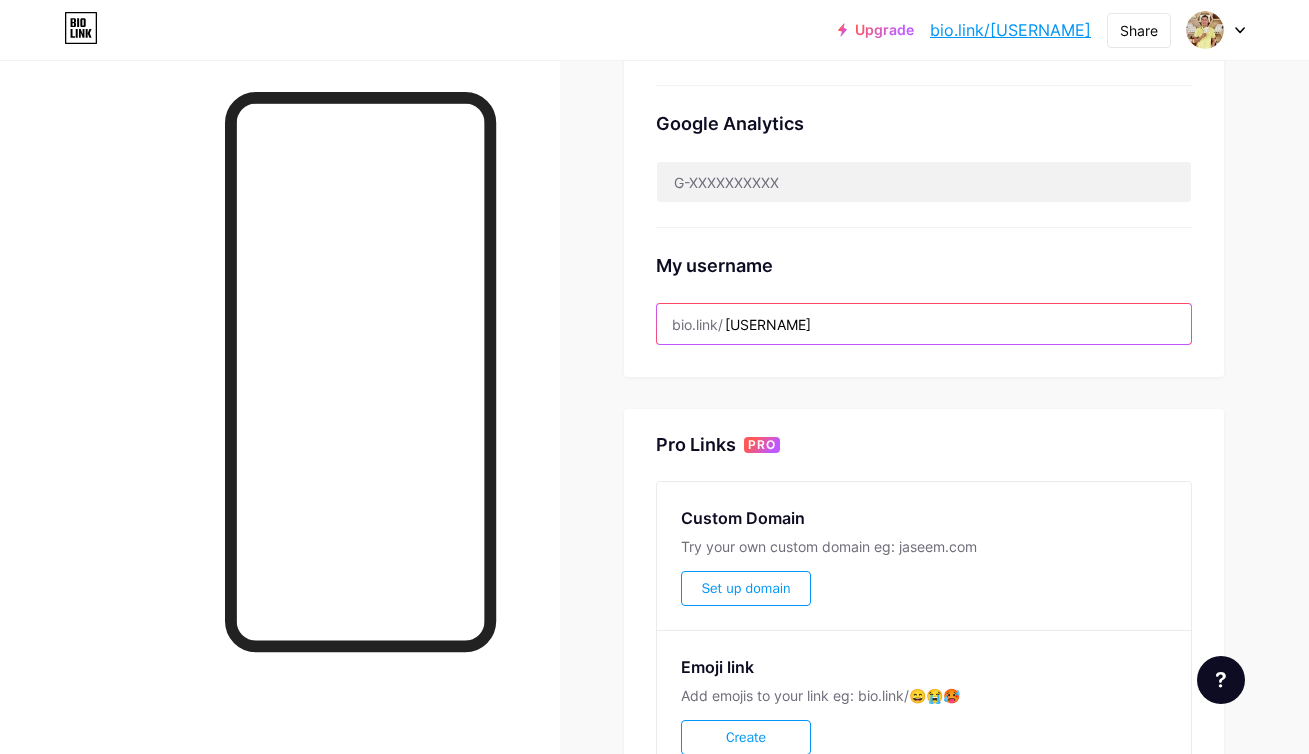 click on "[USERNAME]" at bounding box center (924, 324) 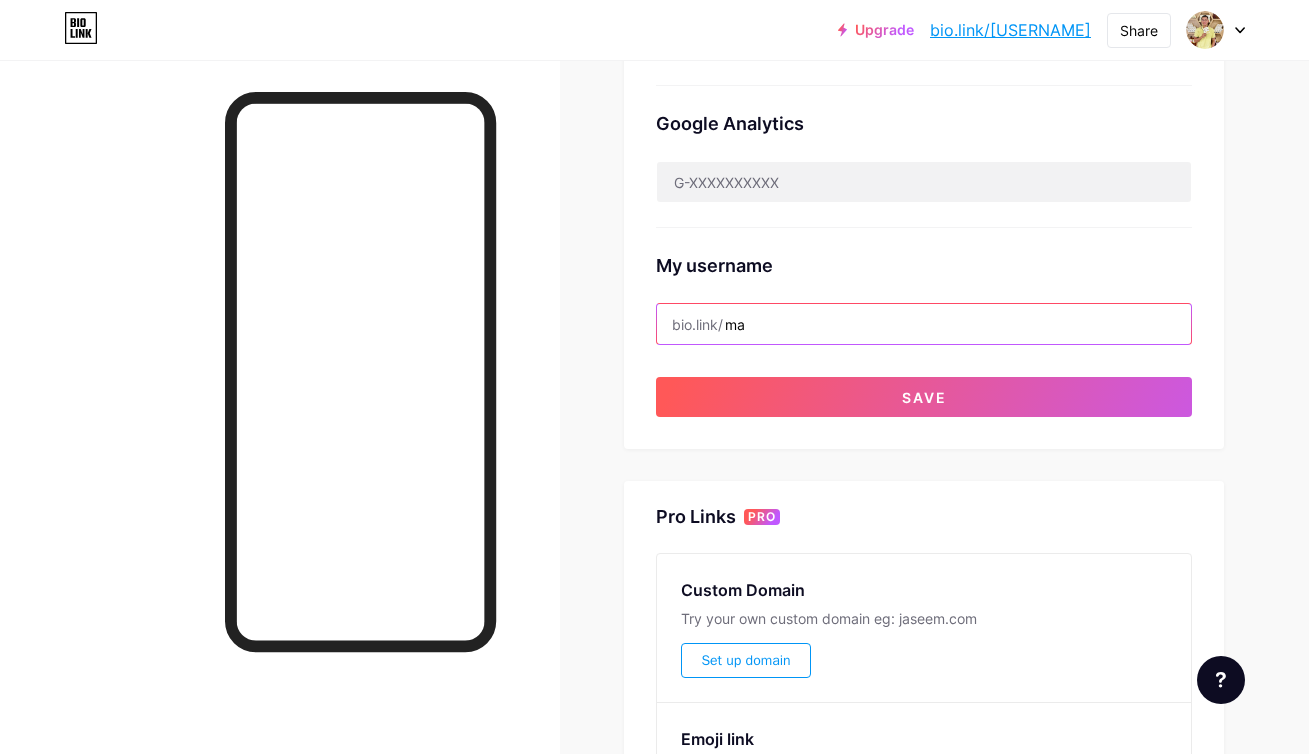 type on "m" 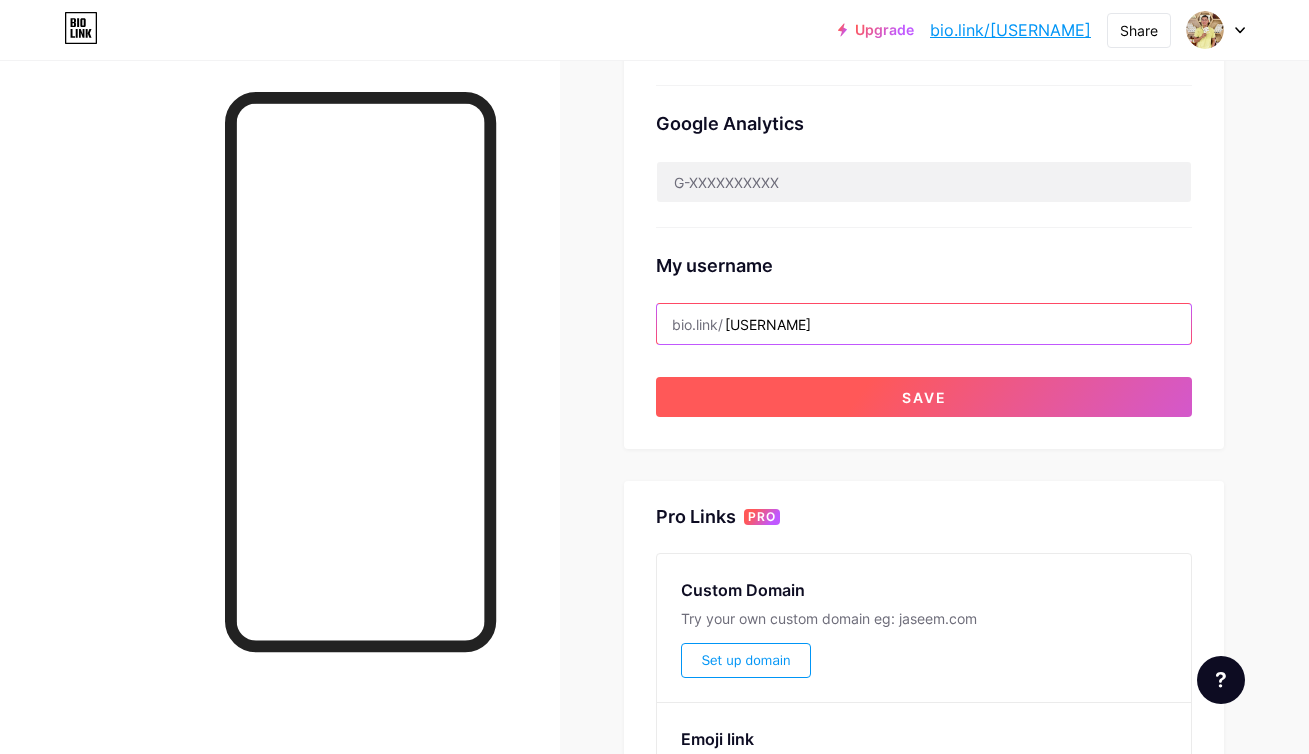 type on "[USERNAME]" 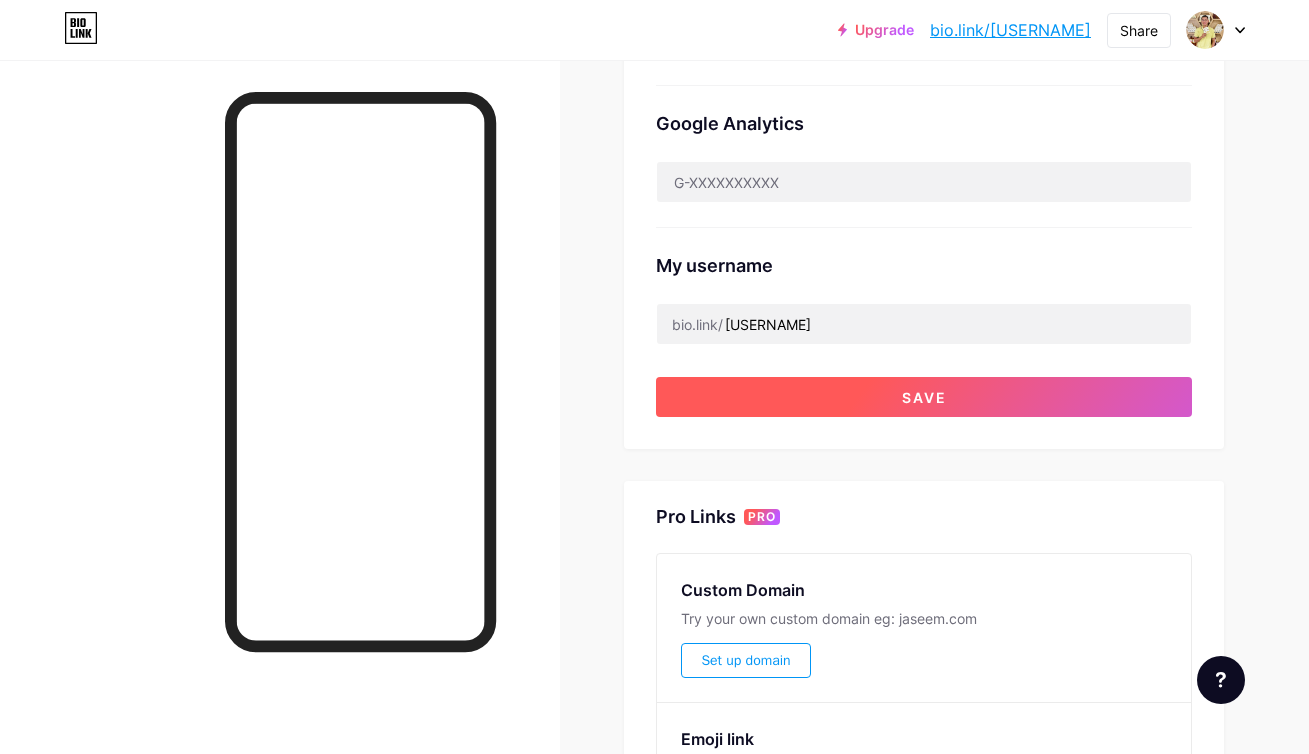click on "Save" at bounding box center (924, 397) 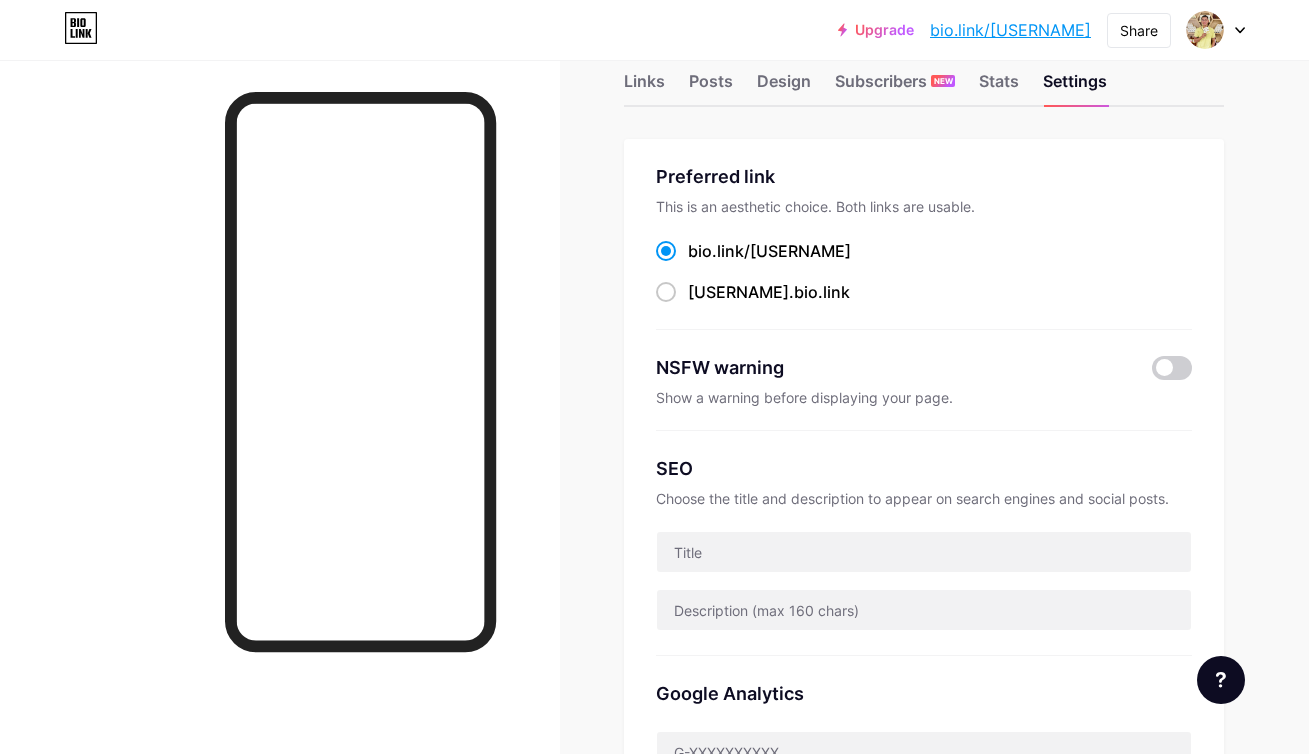 scroll, scrollTop: 0, scrollLeft: 0, axis: both 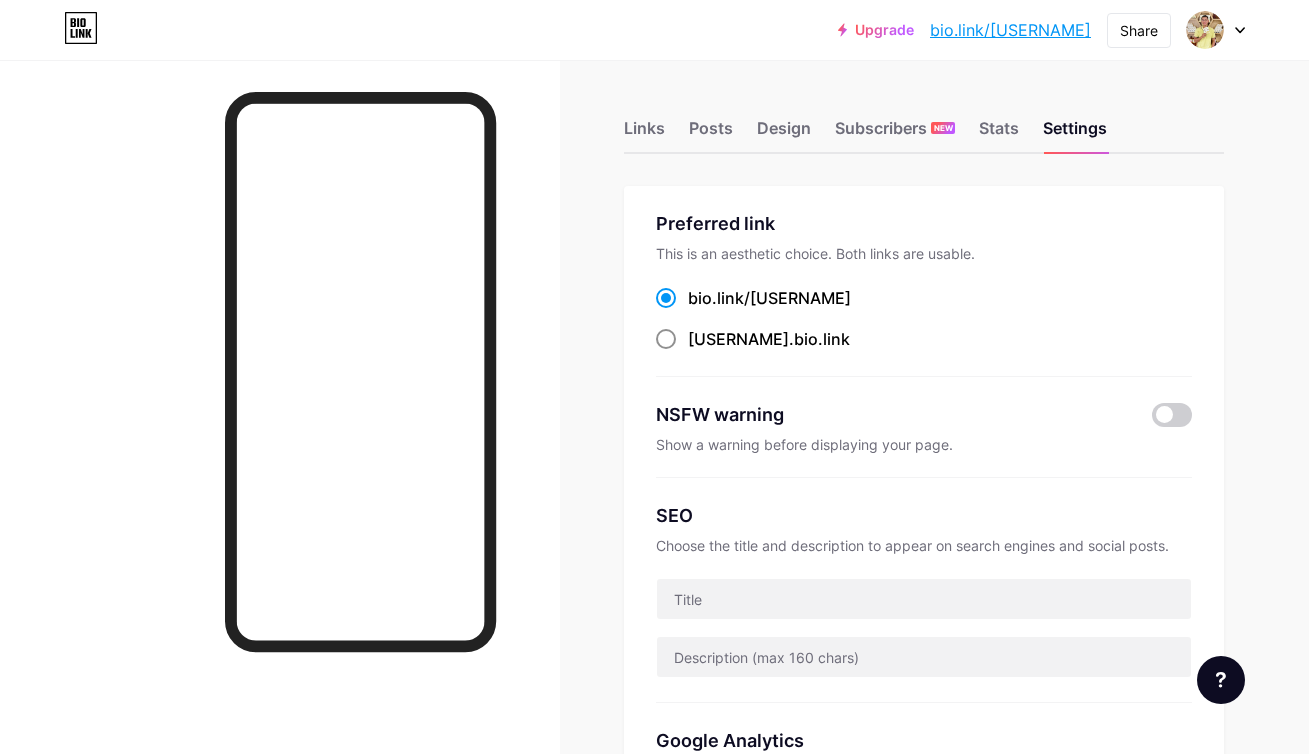 click at bounding box center [666, 339] 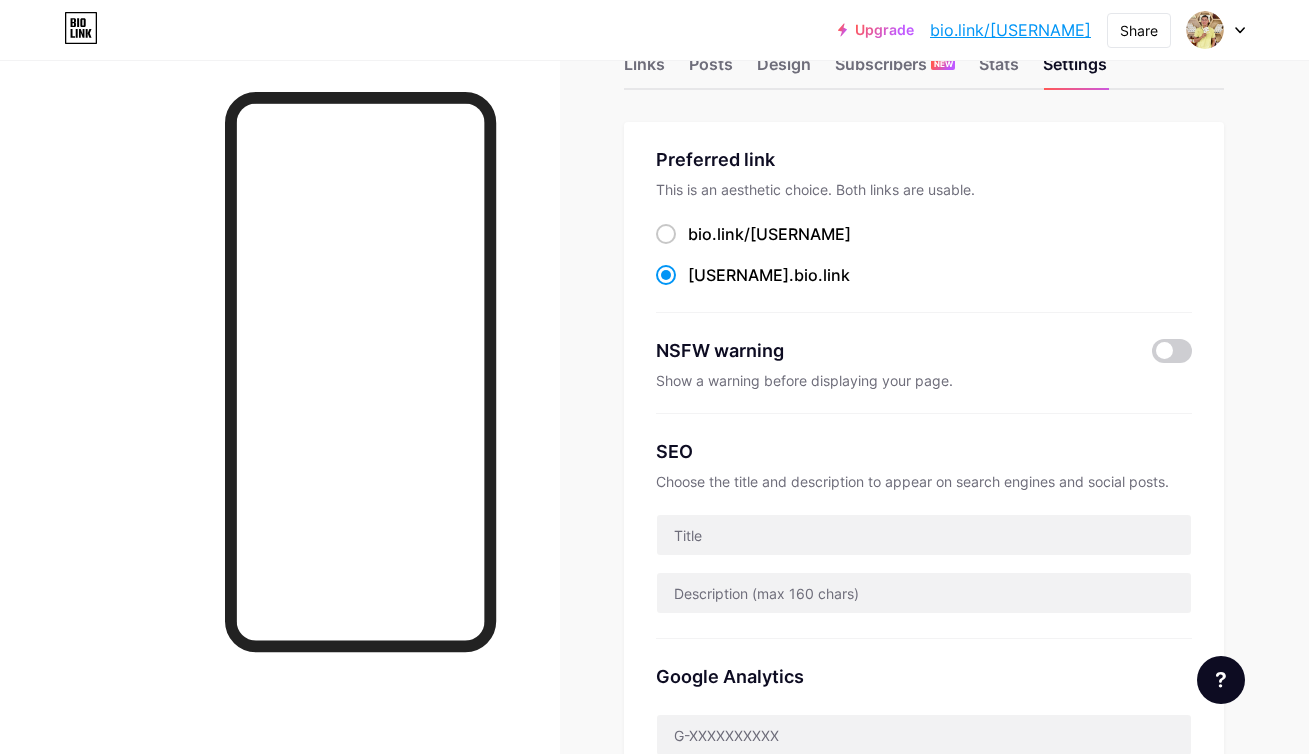 scroll, scrollTop: 68, scrollLeft: 0, axis: vertical 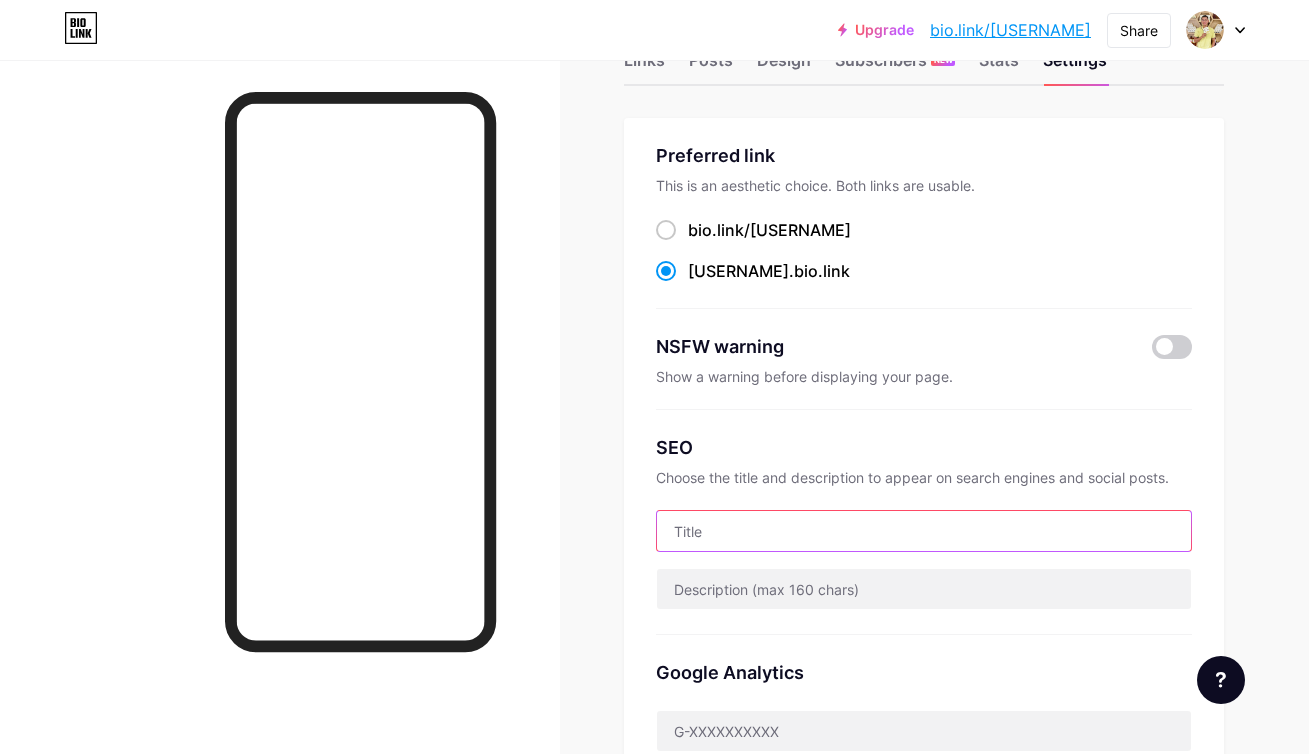 click at bounding box center (924, 531) 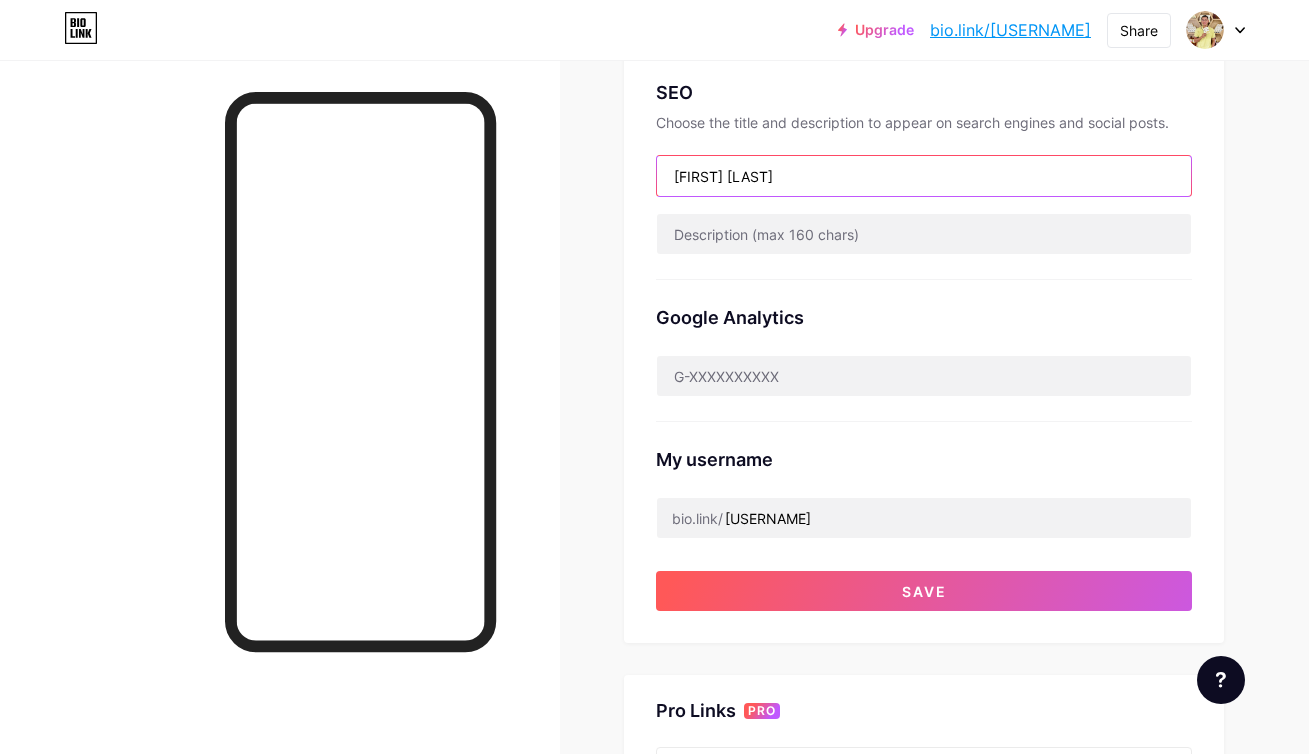 scroll, scrollTop: 421, scrollLeft: 0, axis: vertical 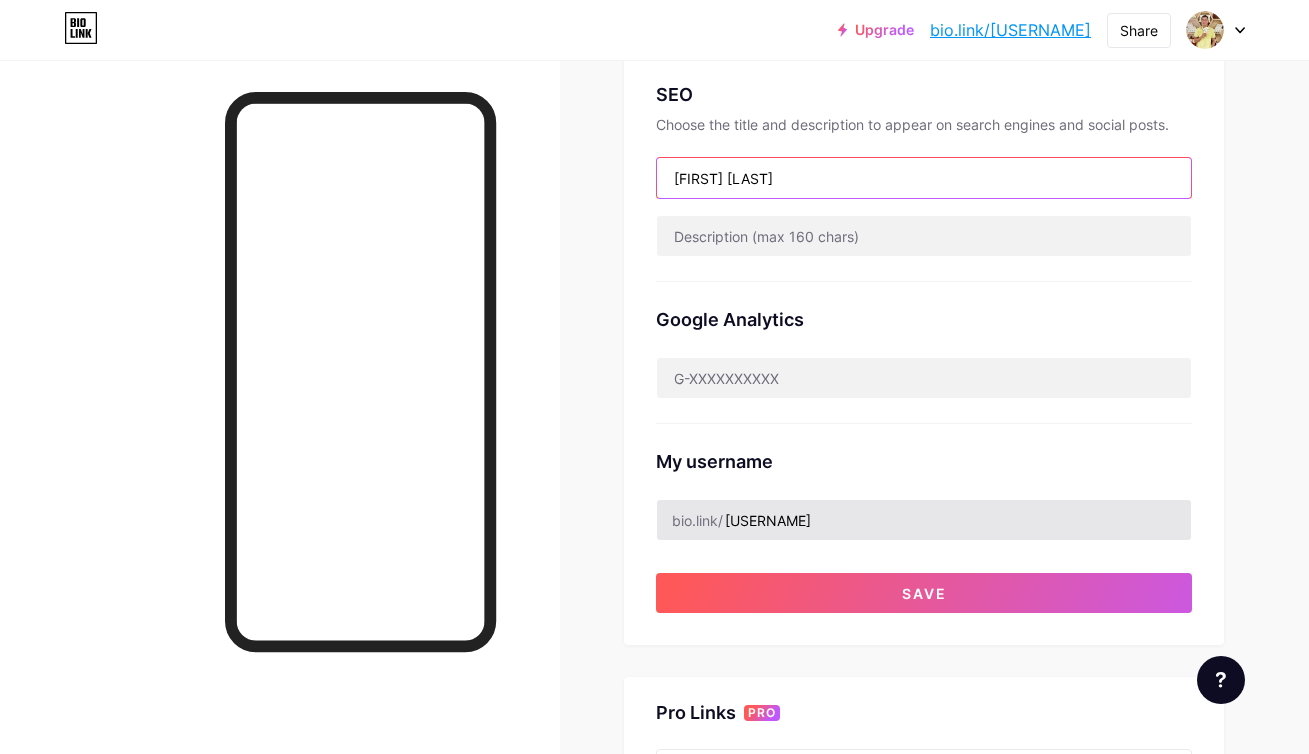 type on "[FIRST] [LAST]" 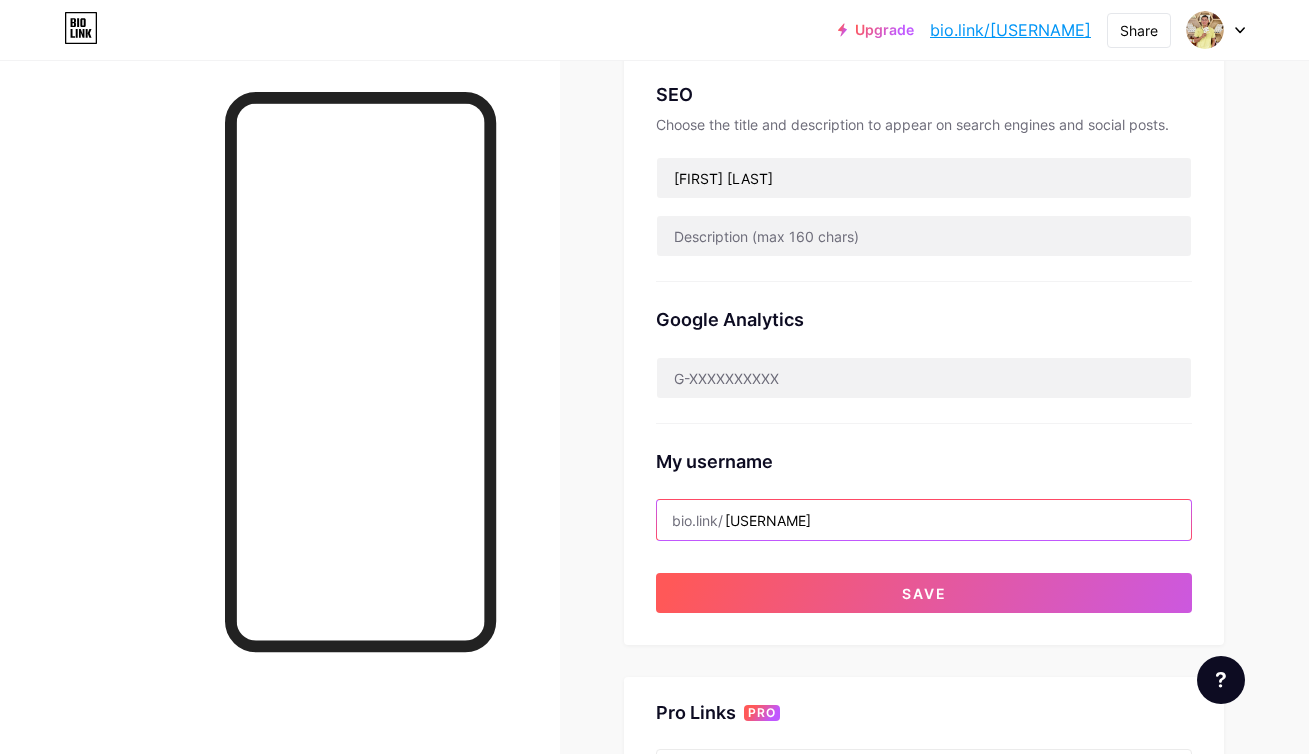 click on "[USERNAME]" at bounding box center [924, 520] 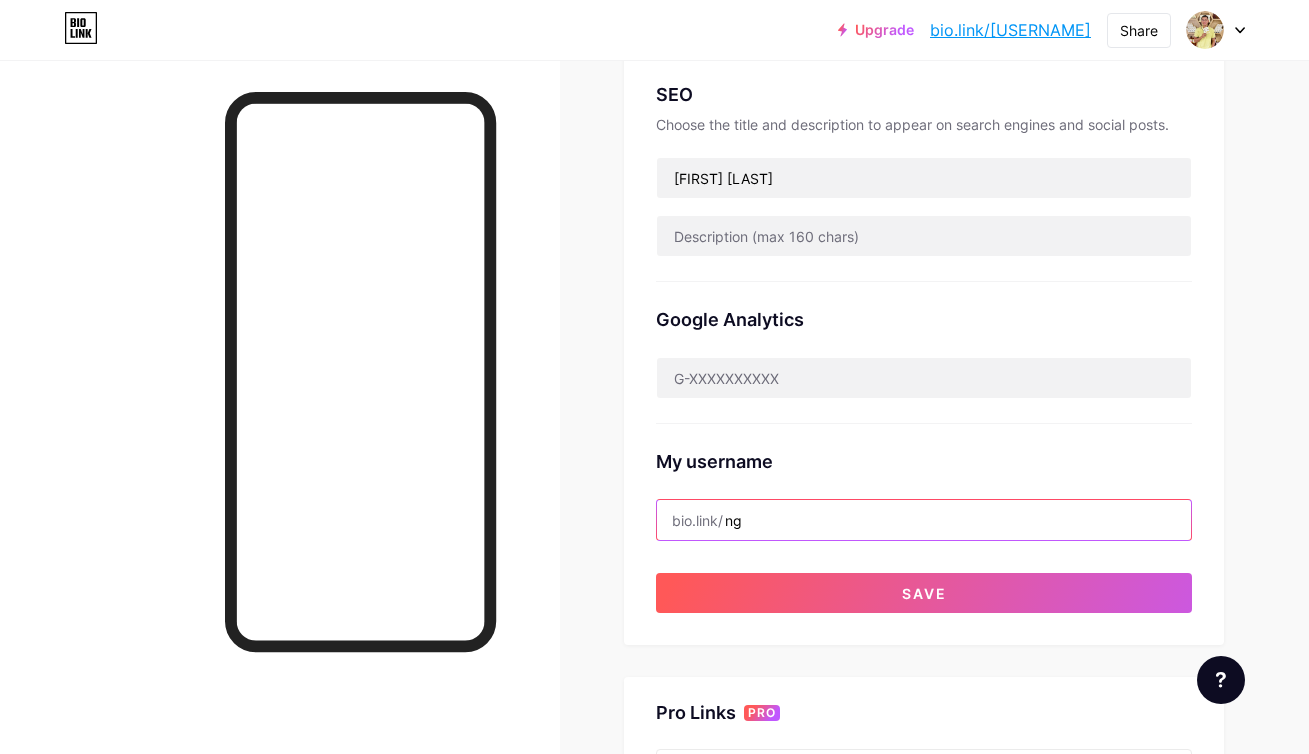 type on "n" 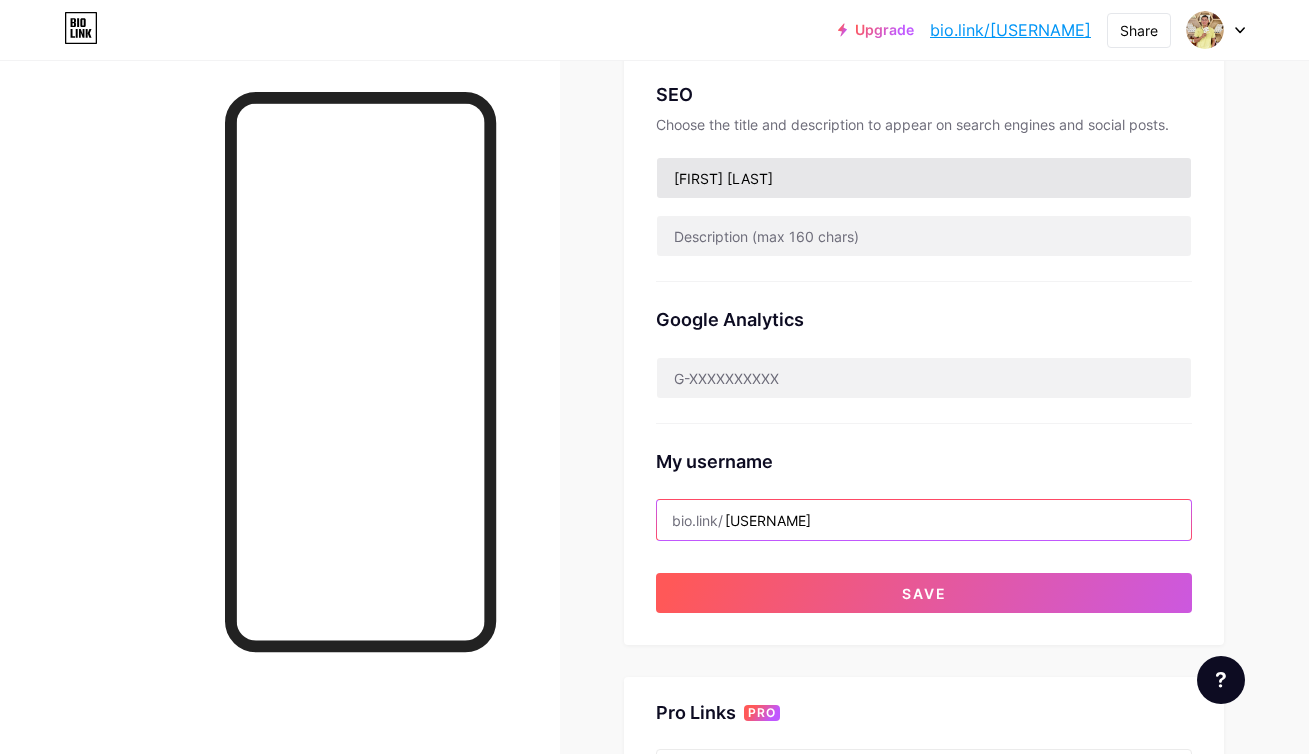 type on "[USERNAME]" 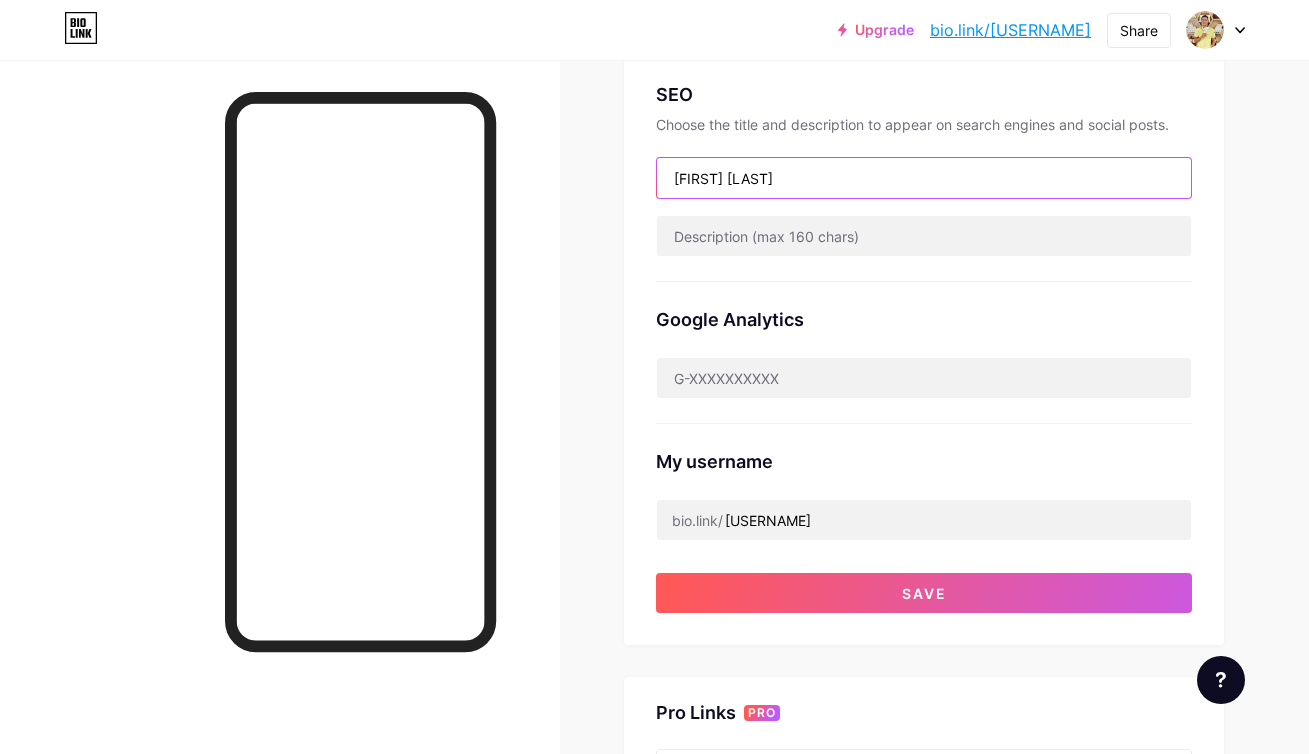 click on "[FIRST] [LAST]" at bounding box center [924, 178] 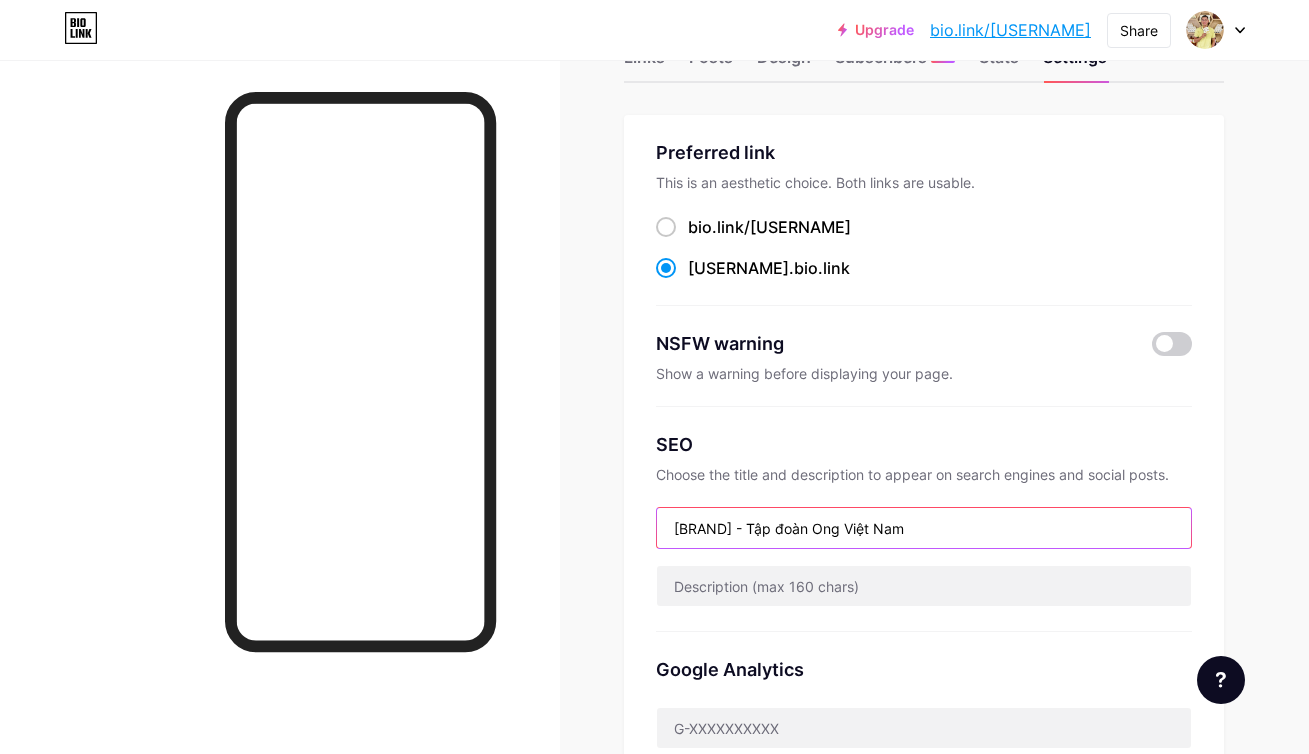 scroll, scrollTop: 0, scrollLeft: 0, axis: both 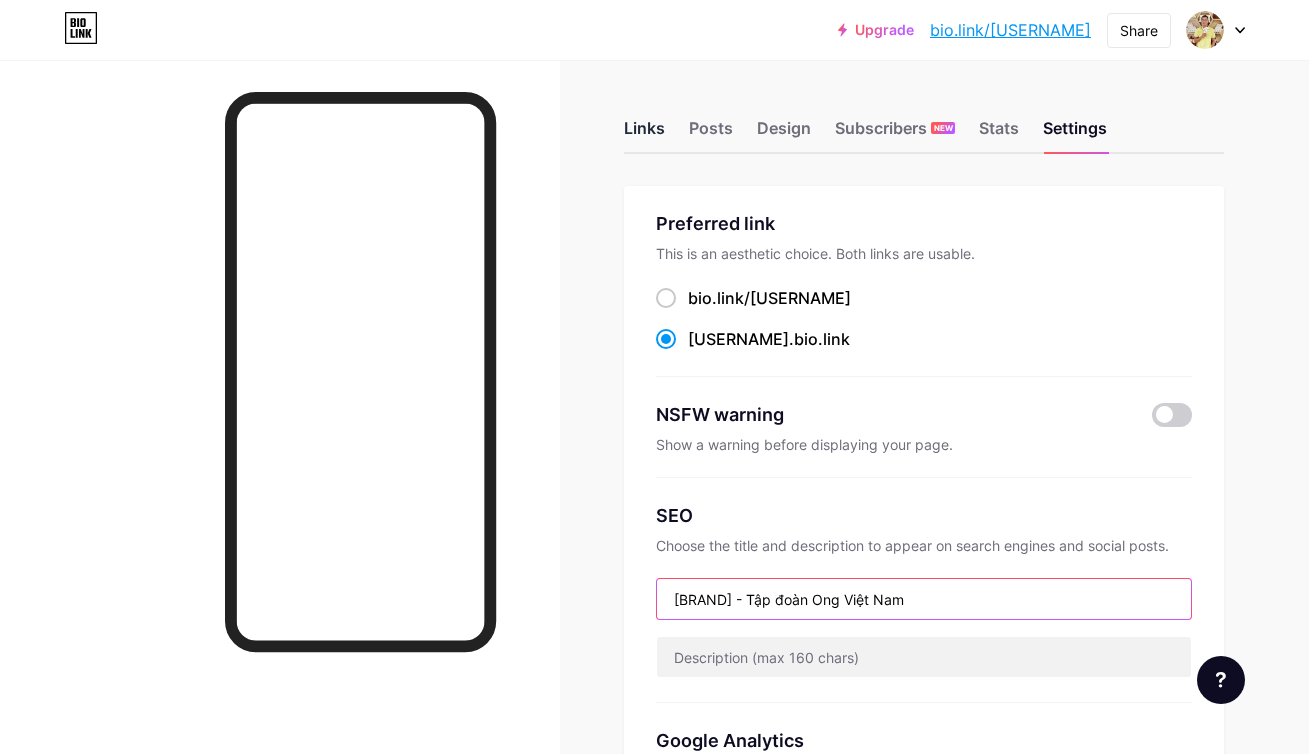 type on "[BRAND] - Tập đoàn Ong Việt Nam" 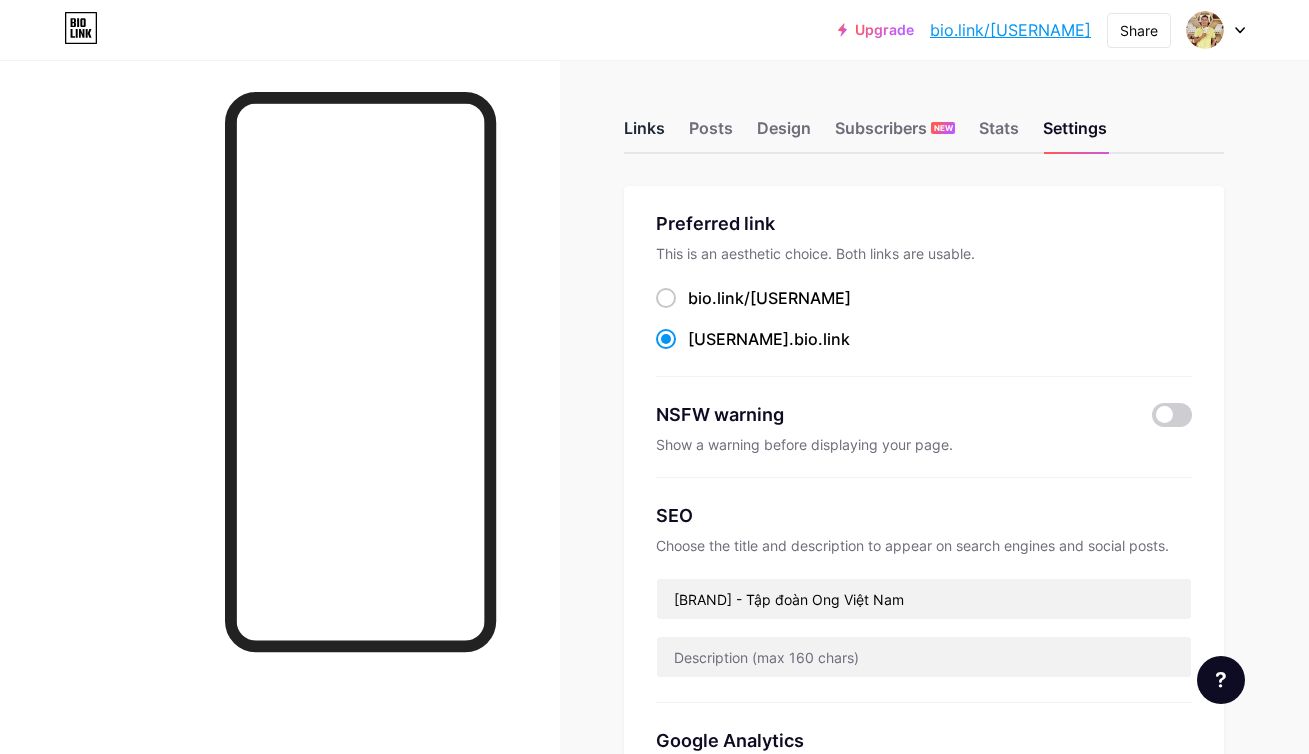 click on "Links" at bounding box center (644, 134) 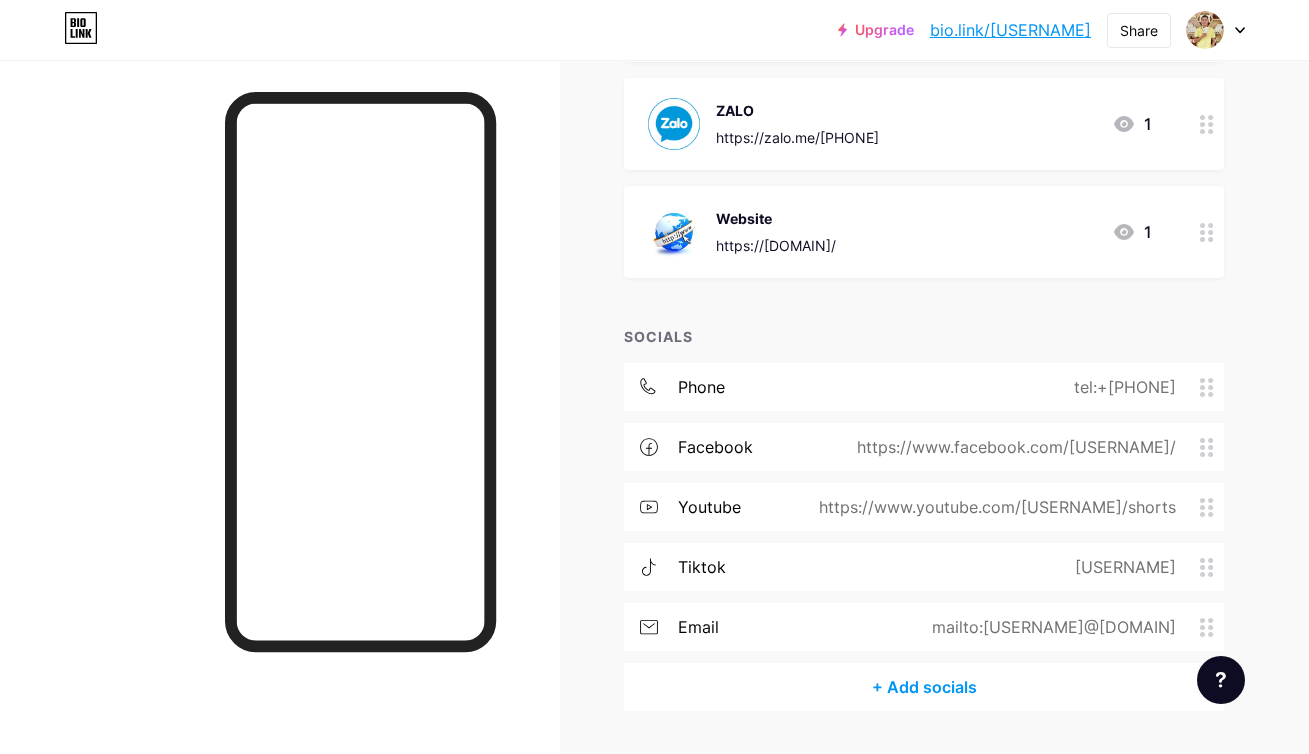 scroll, scrollTop: 0, scrollLeft: 0, axis: both 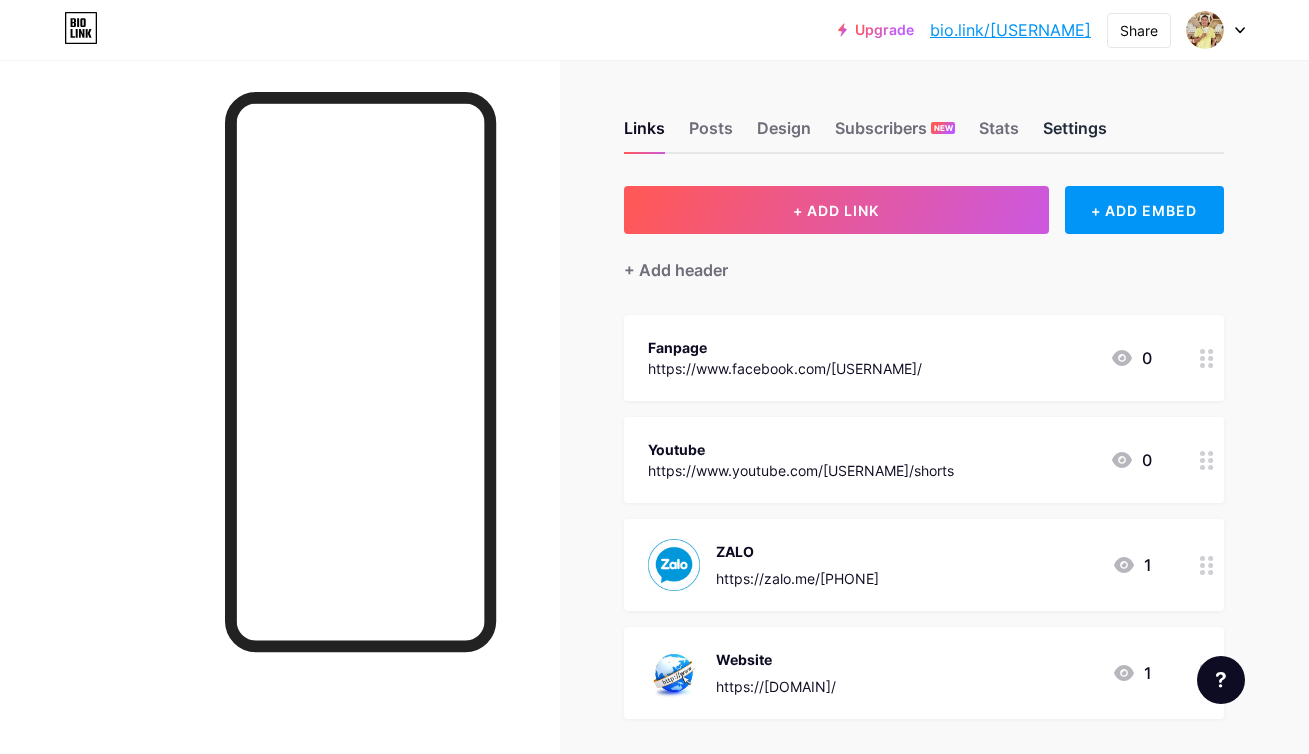 click on "Settings" at bounding box center [1075, 134] 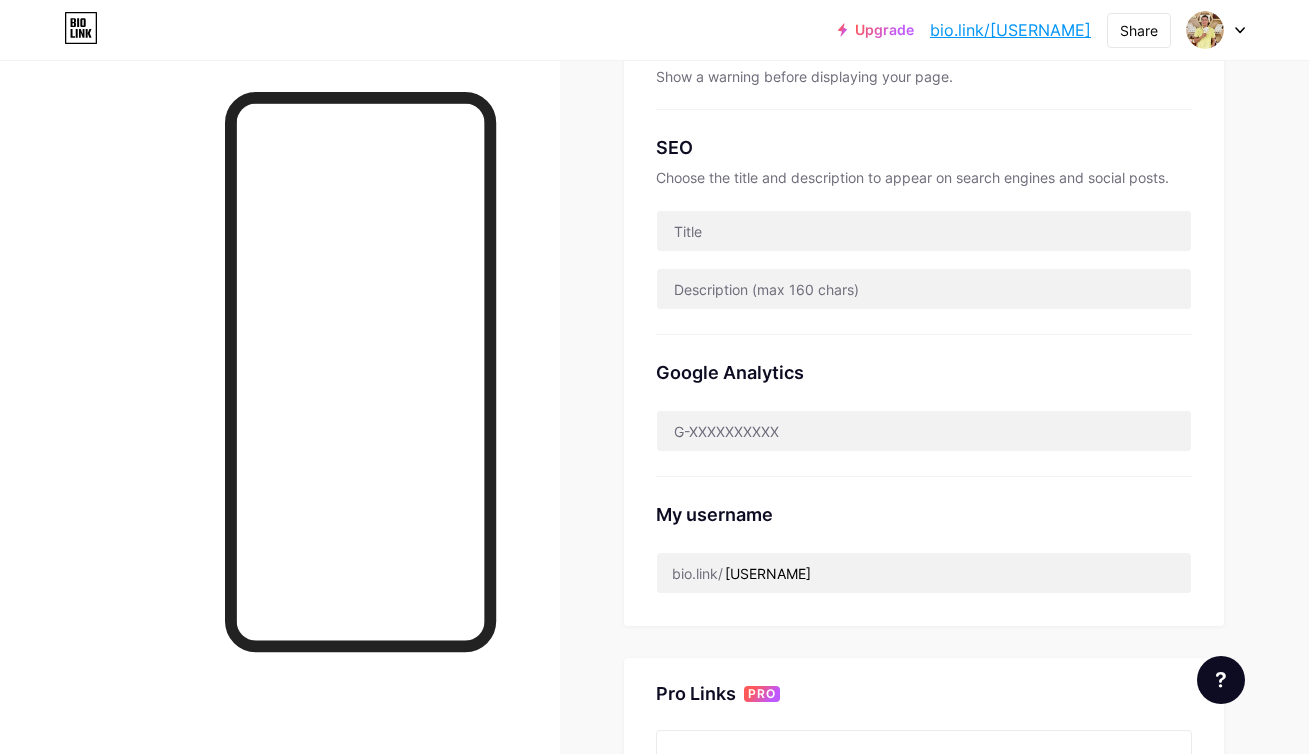 scroll, scrollTop: 521, scrollLeft: 0, axis: vertical 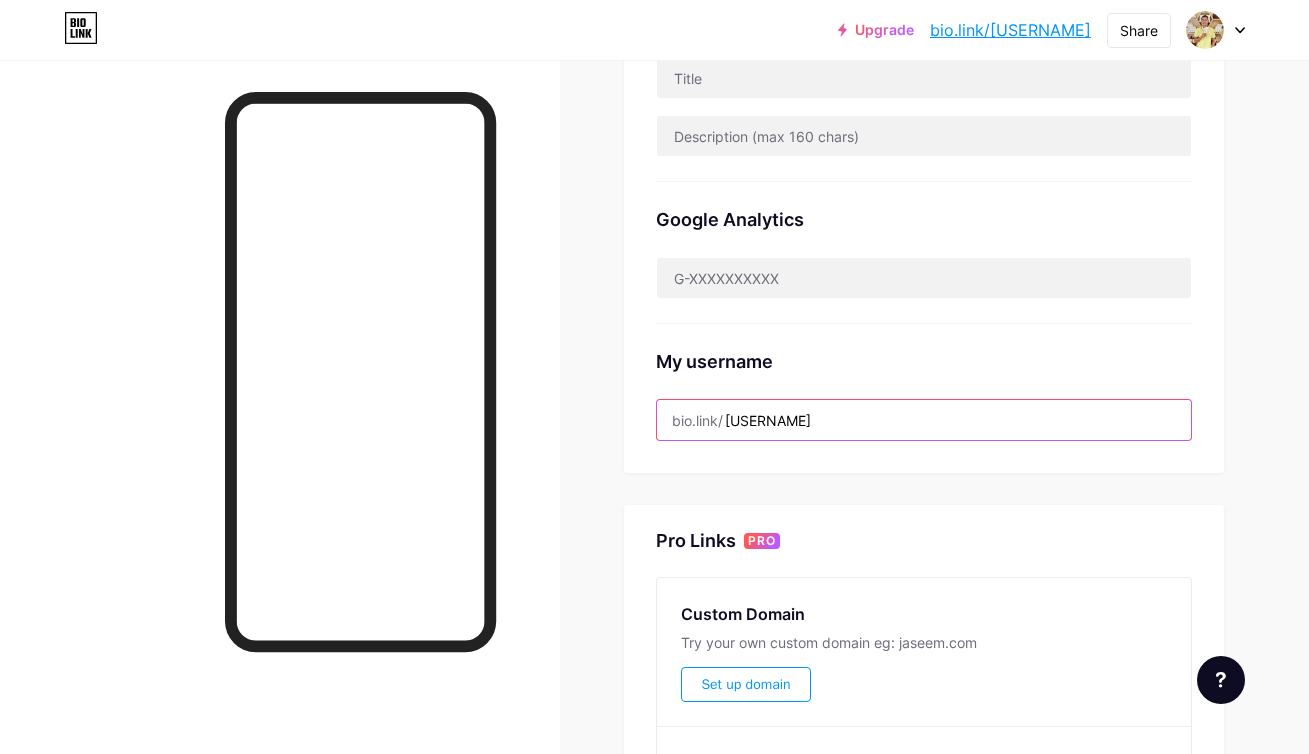 click on "[USERNAME]" at bounding box center (924, 420) 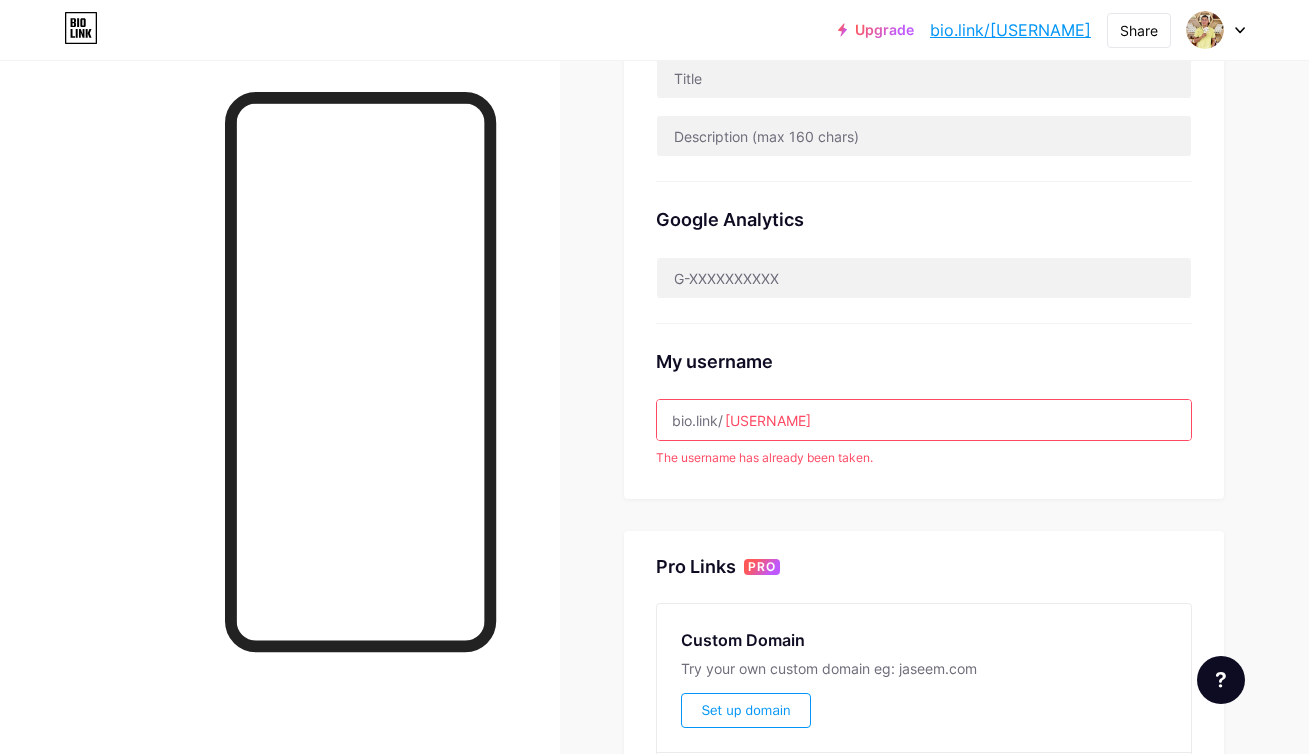 drag, startPoint x: 872, startPoint y: 414, endPoint x: 727, endPoint y: 411, distance: 145.03104 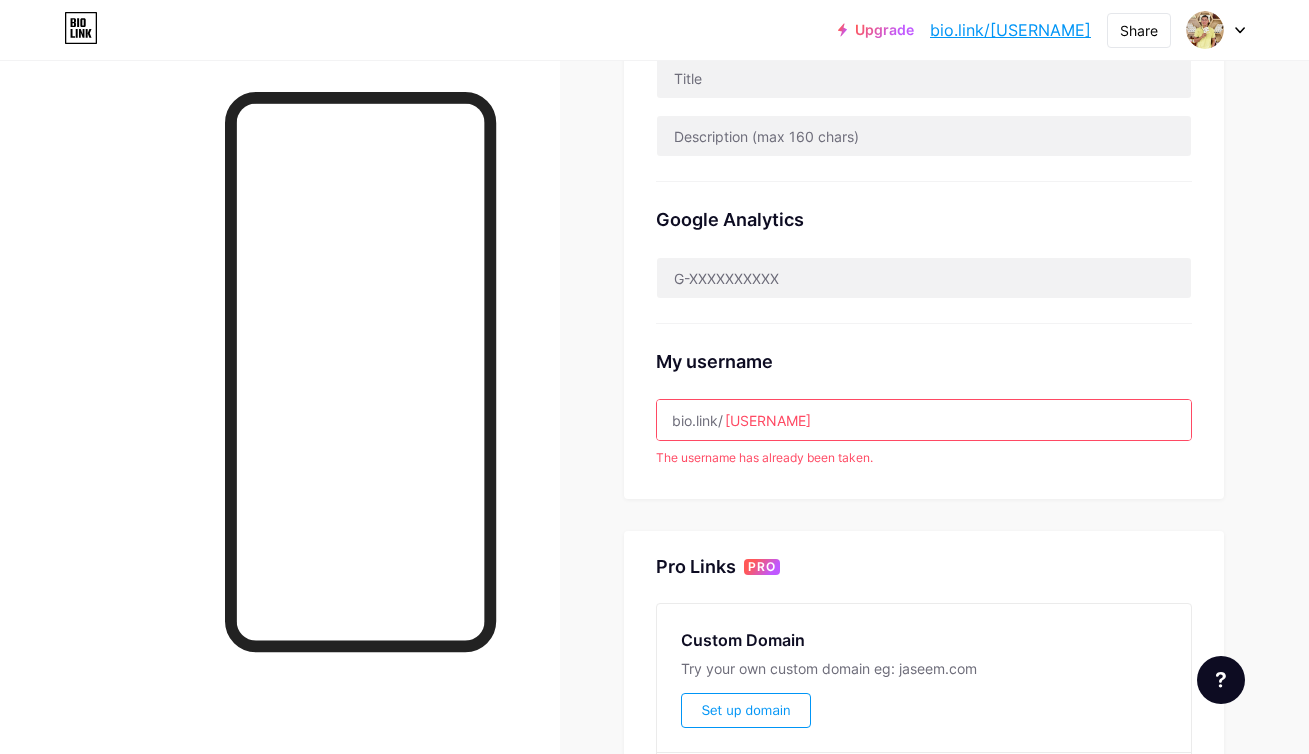 click on "[USERNAME]" at bounding box center [924, 420] 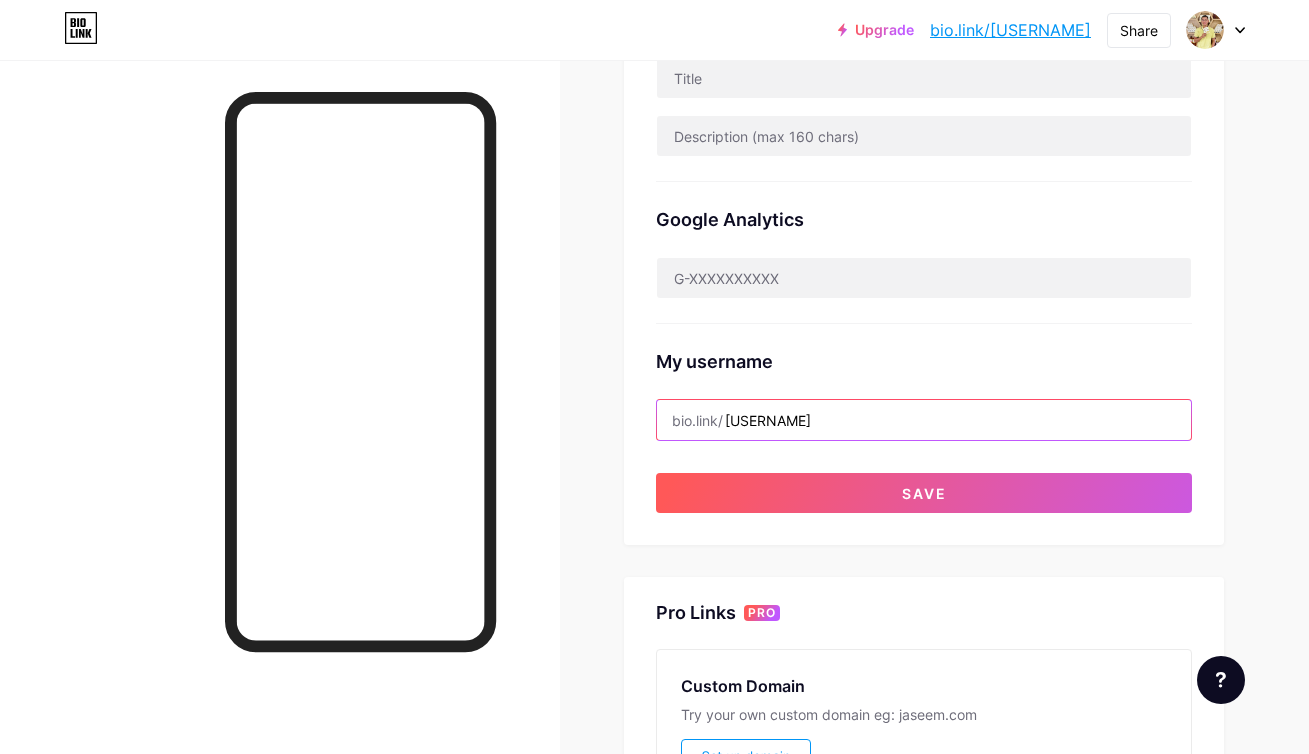 type on "[USERNAME]" 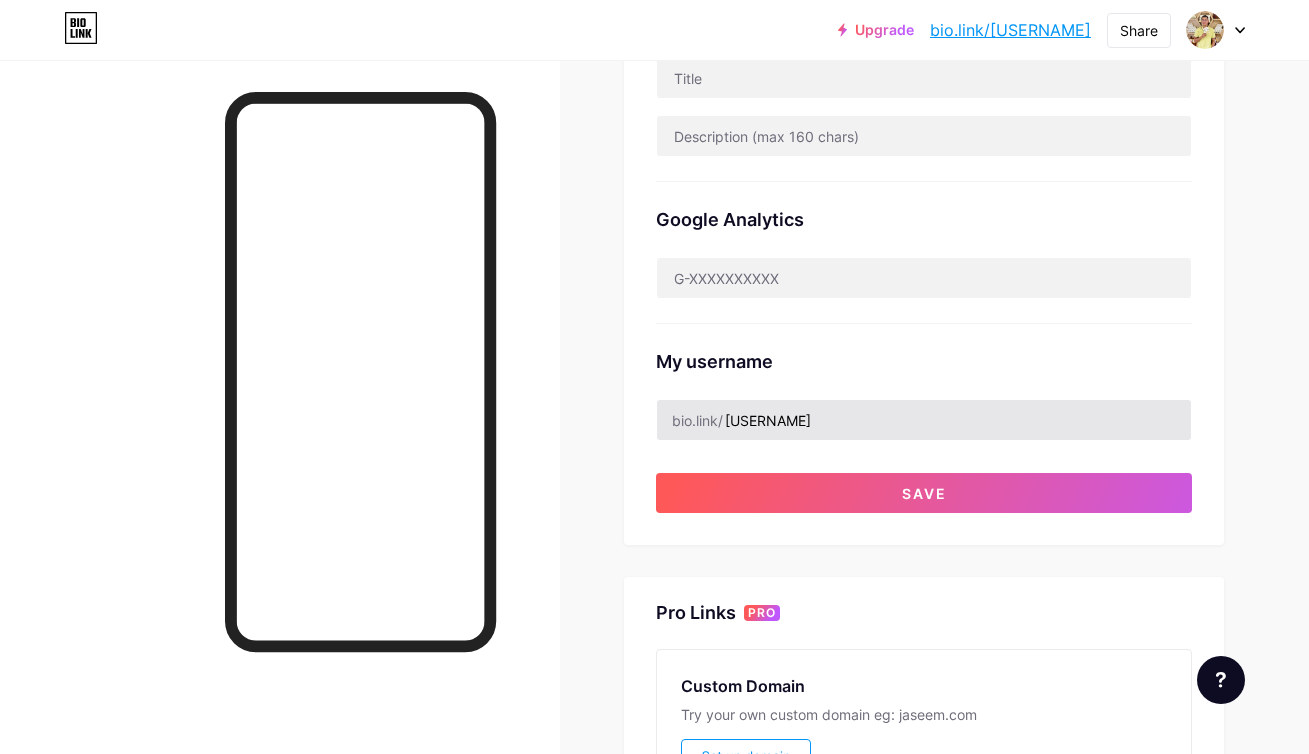 type 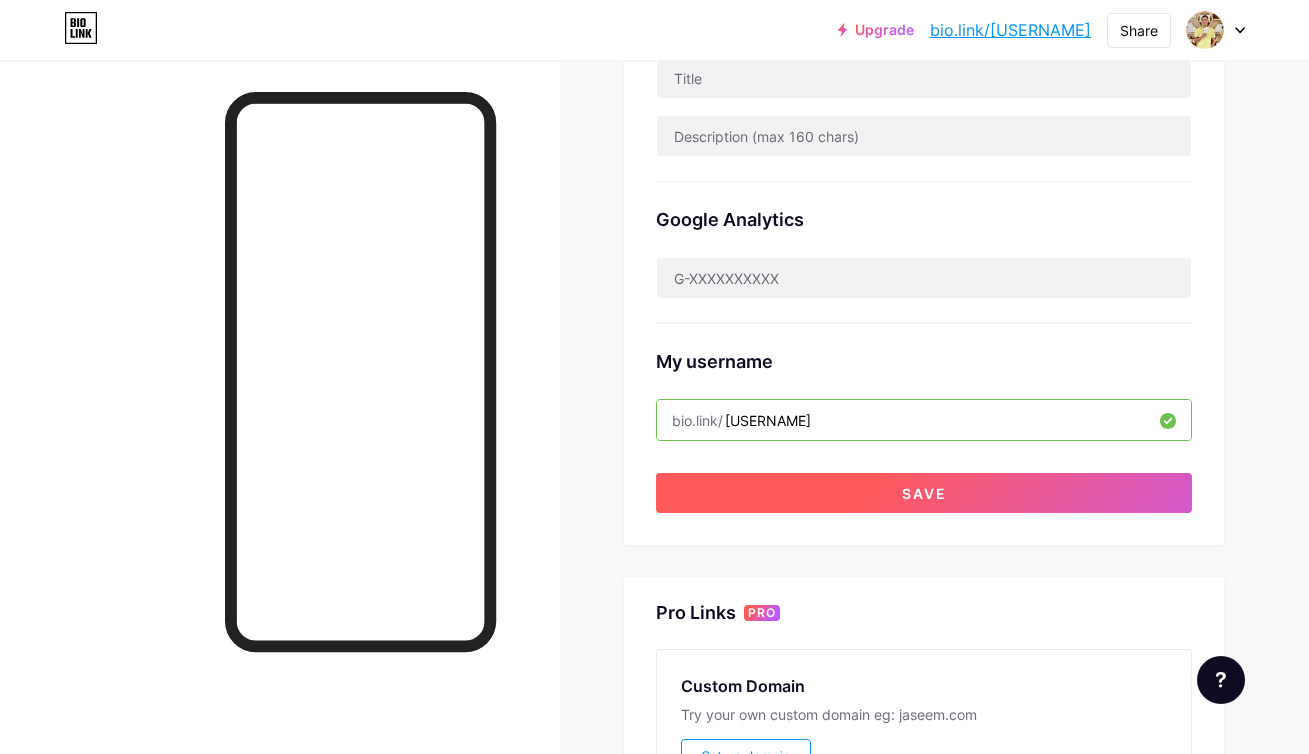 click on "Save" at bounding box center (924, 493) 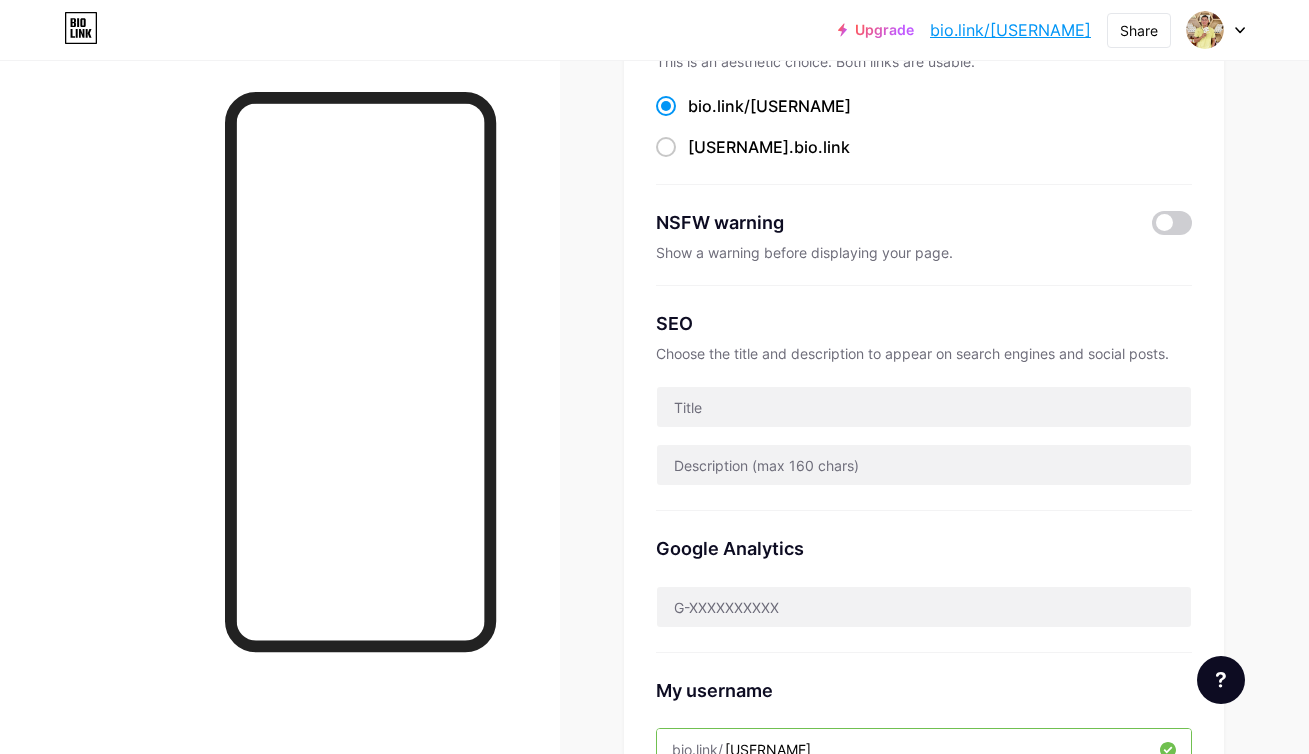 scroll, scrollTop: 182, scrollLeft: 0, axis: vertical 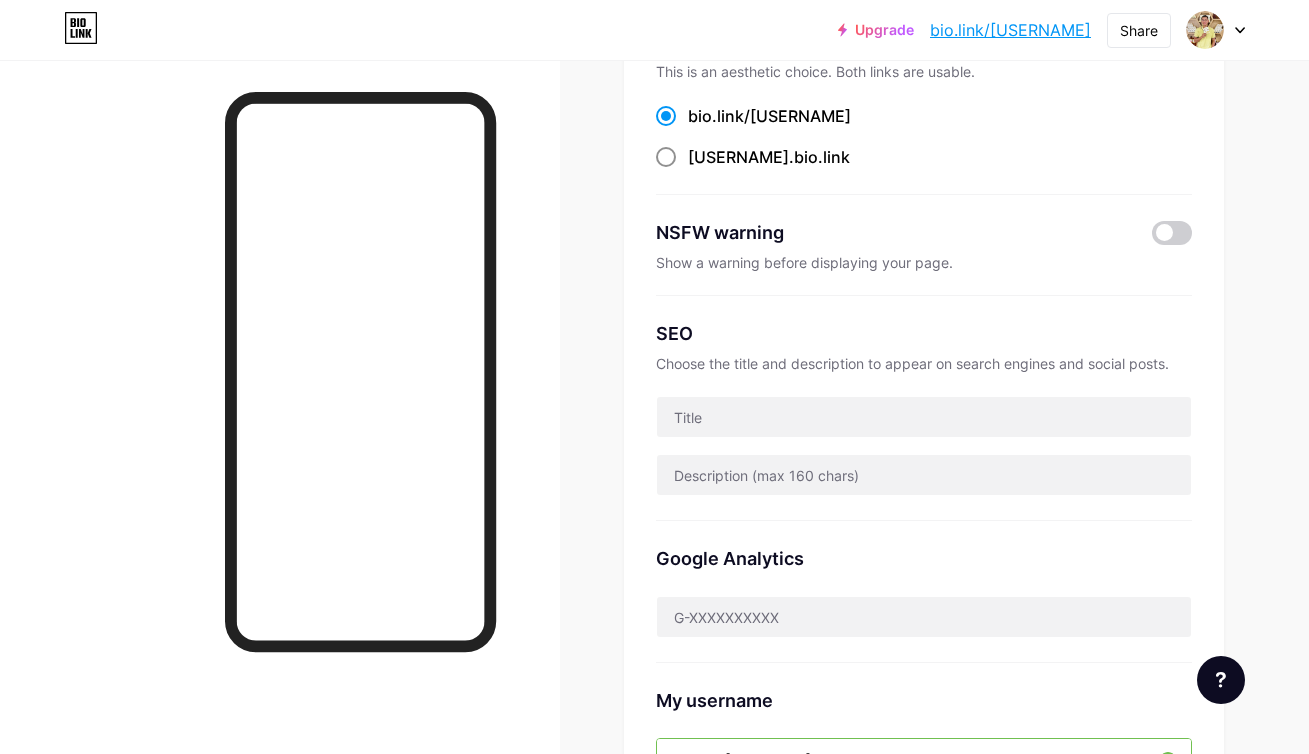 click at bounding box center [666, 157] 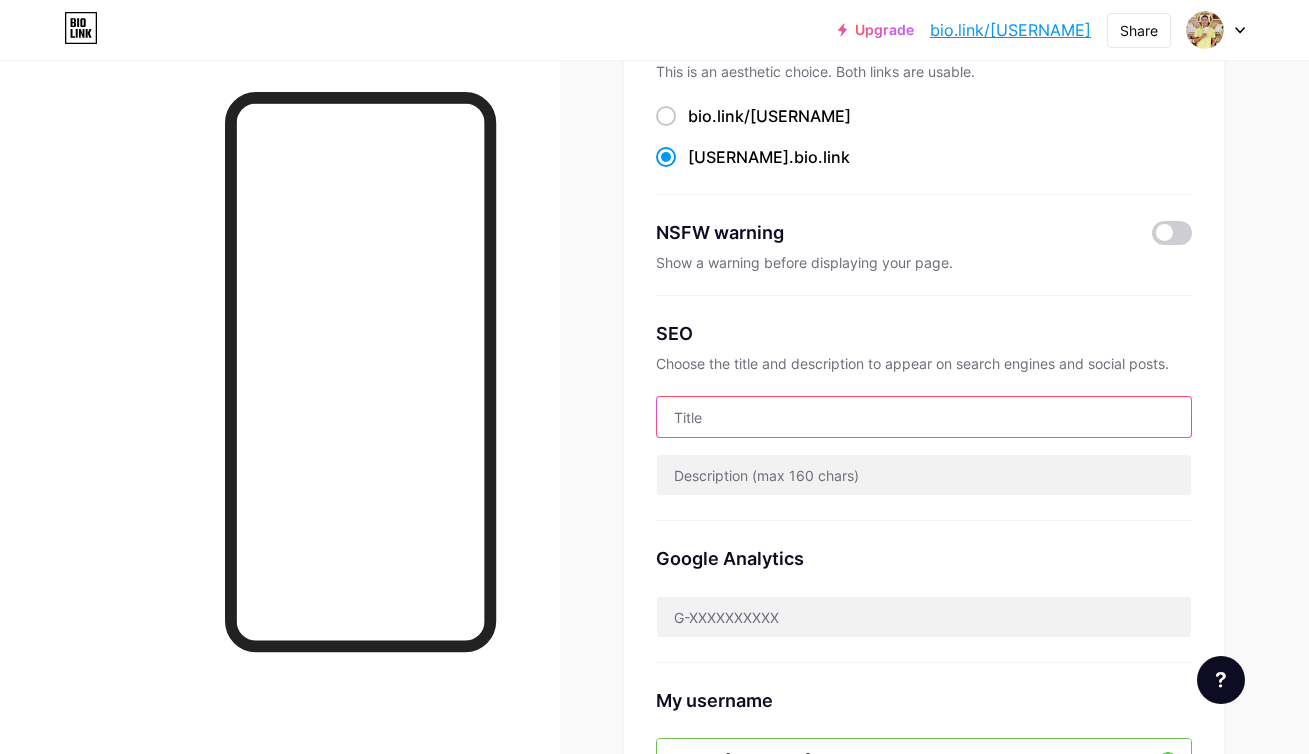 click at bounding box center (924, 417) 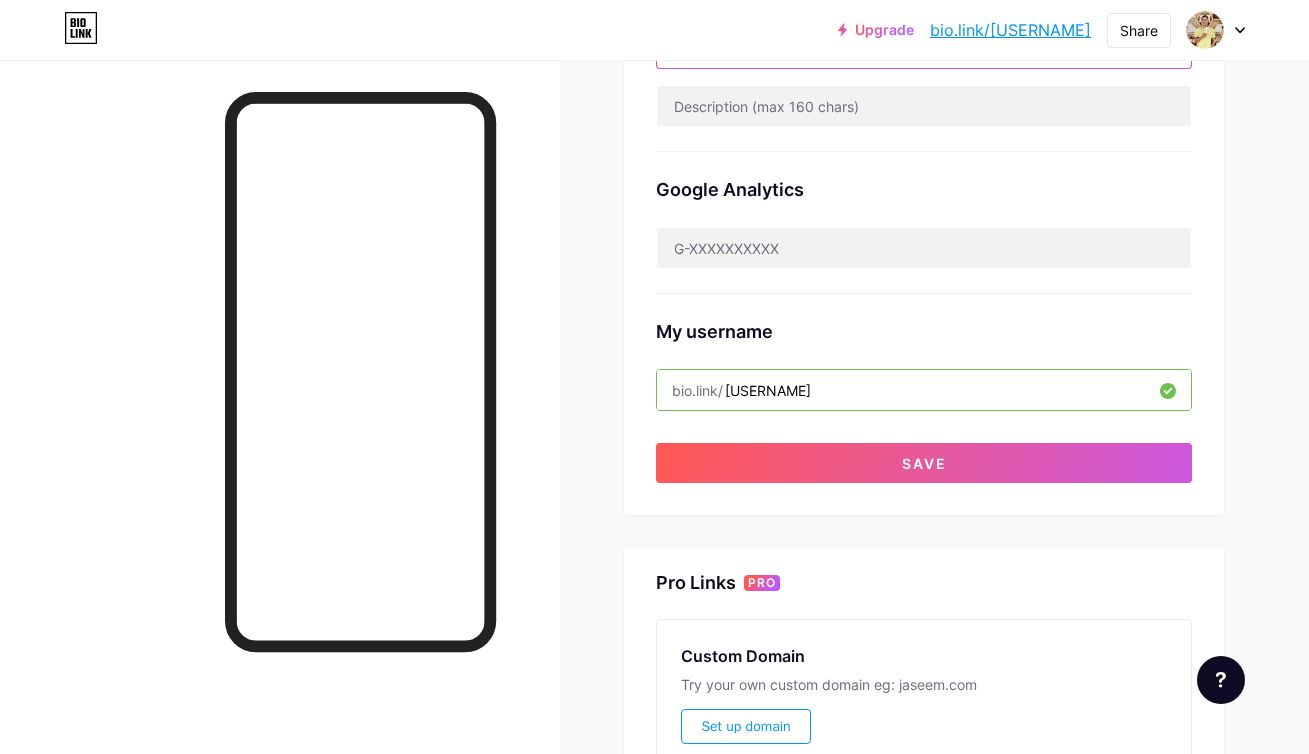 scroll, scrollTop: 883, scrollLeft: 0, axis: vertical 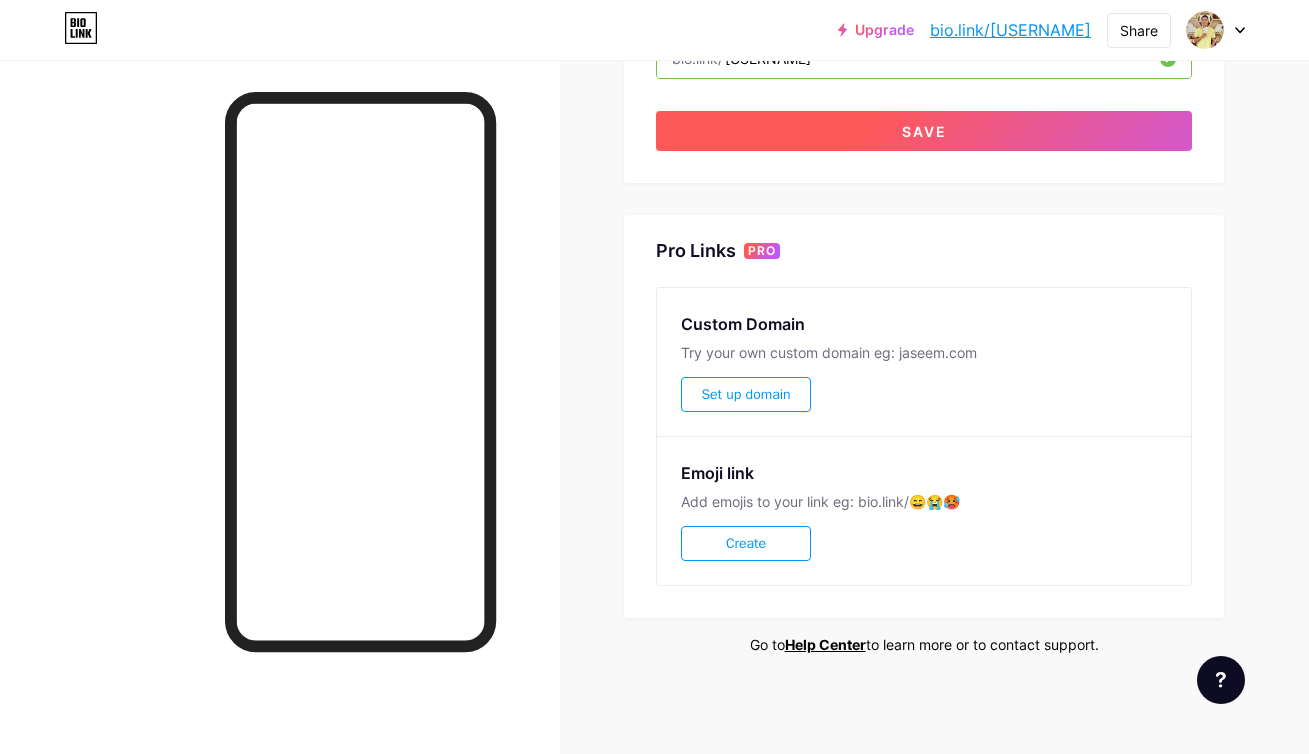 type on "[BRAND] - Tập Đoàn Ong Việt Nam" 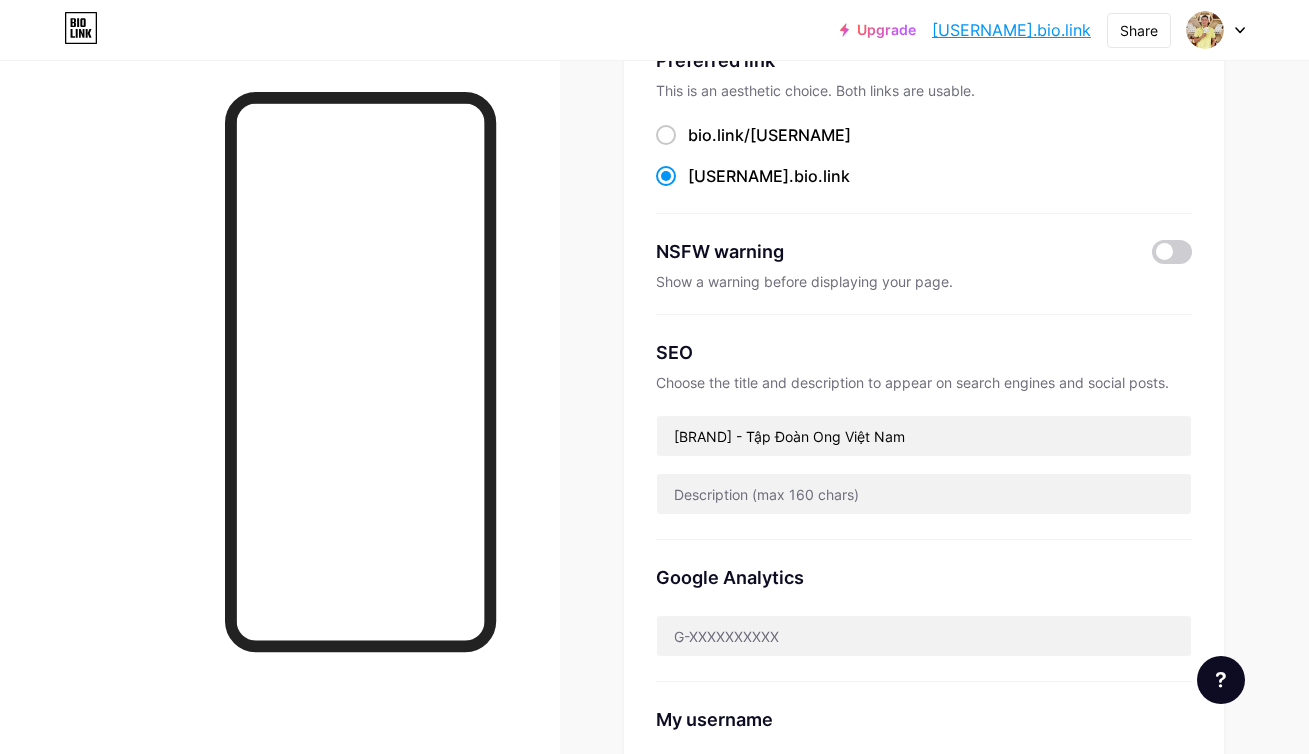 scroll, scrollTop: 150, scrollLeft: 0, axis: vertical 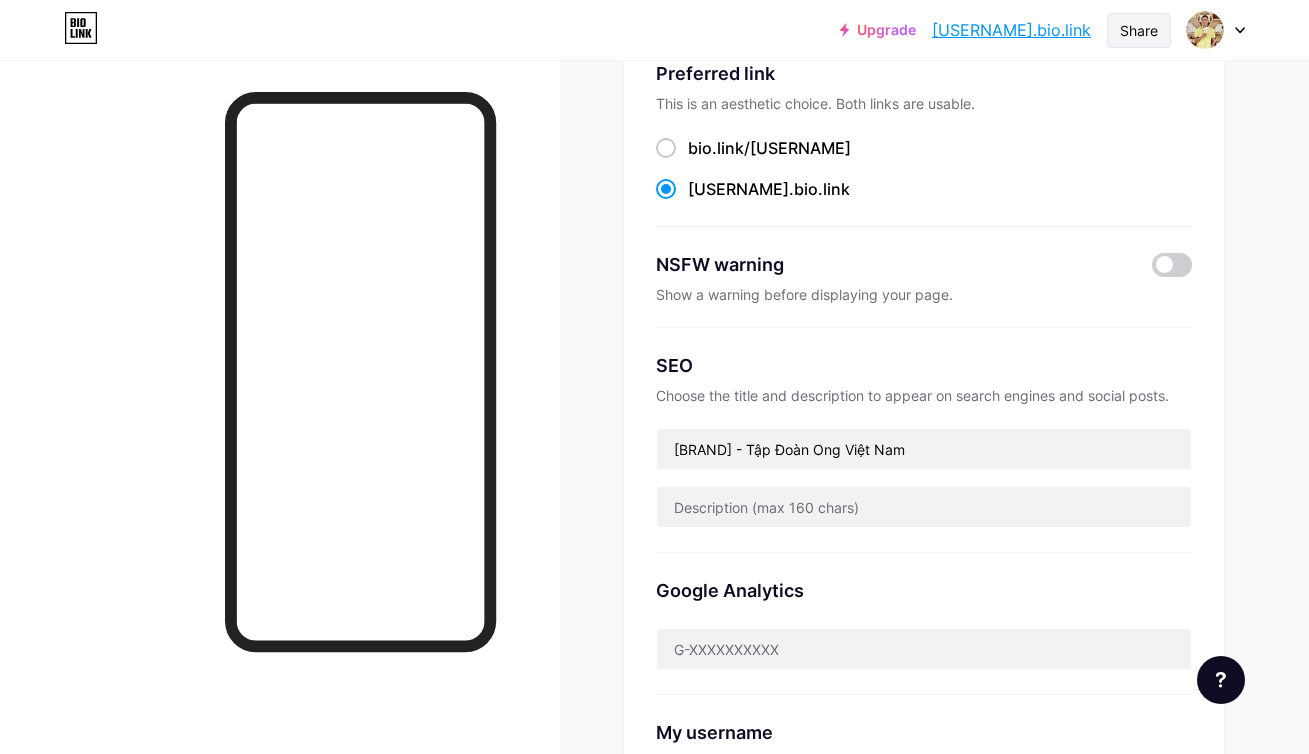 click on "Share" at bounding box center [1139, 30] 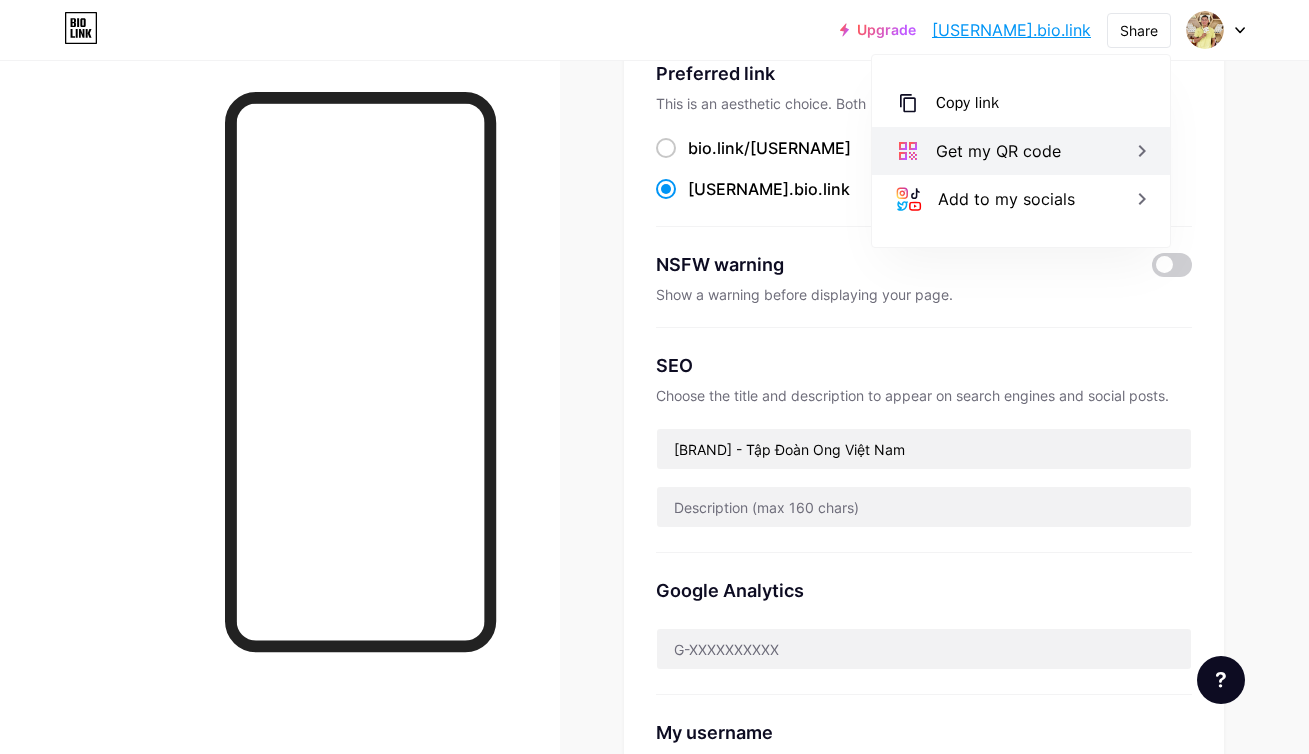 click on "Get my QR code" at bounding box center (998, 151) 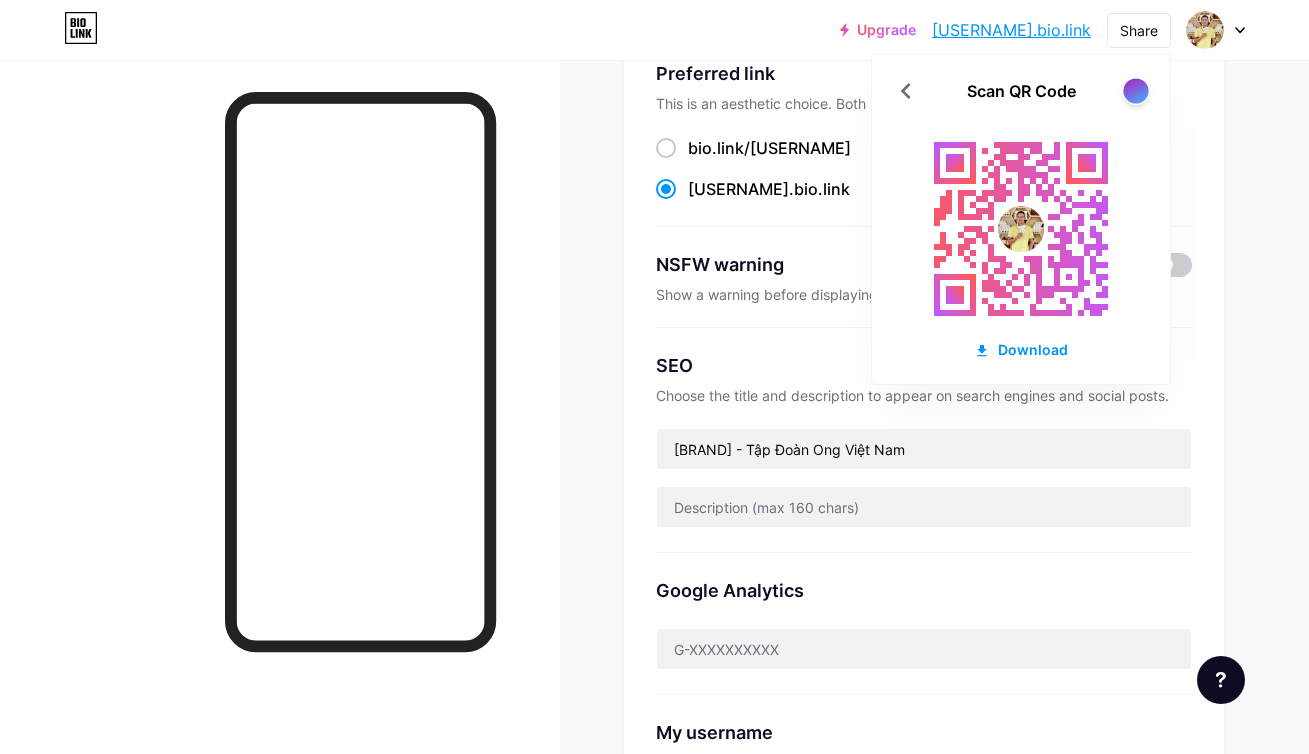 click at bounding box center [1135, 90] 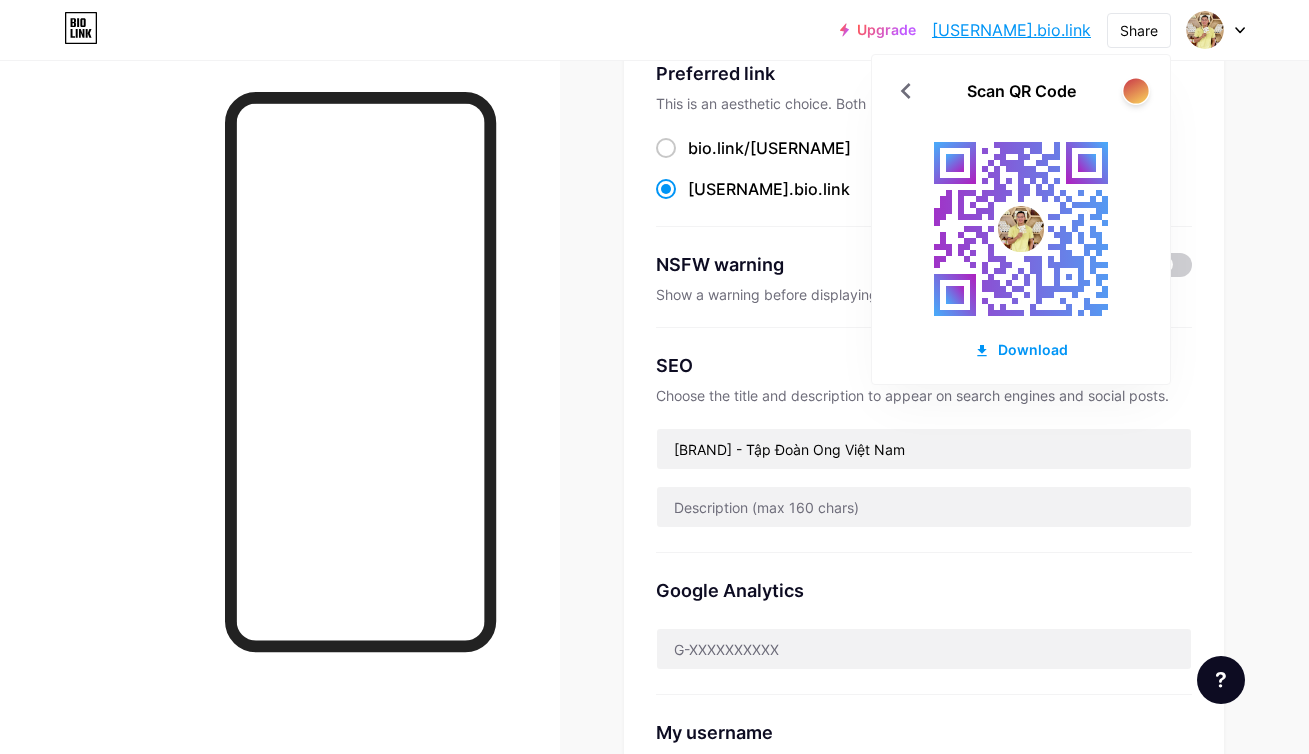 click at bounding box center [1135, 90] 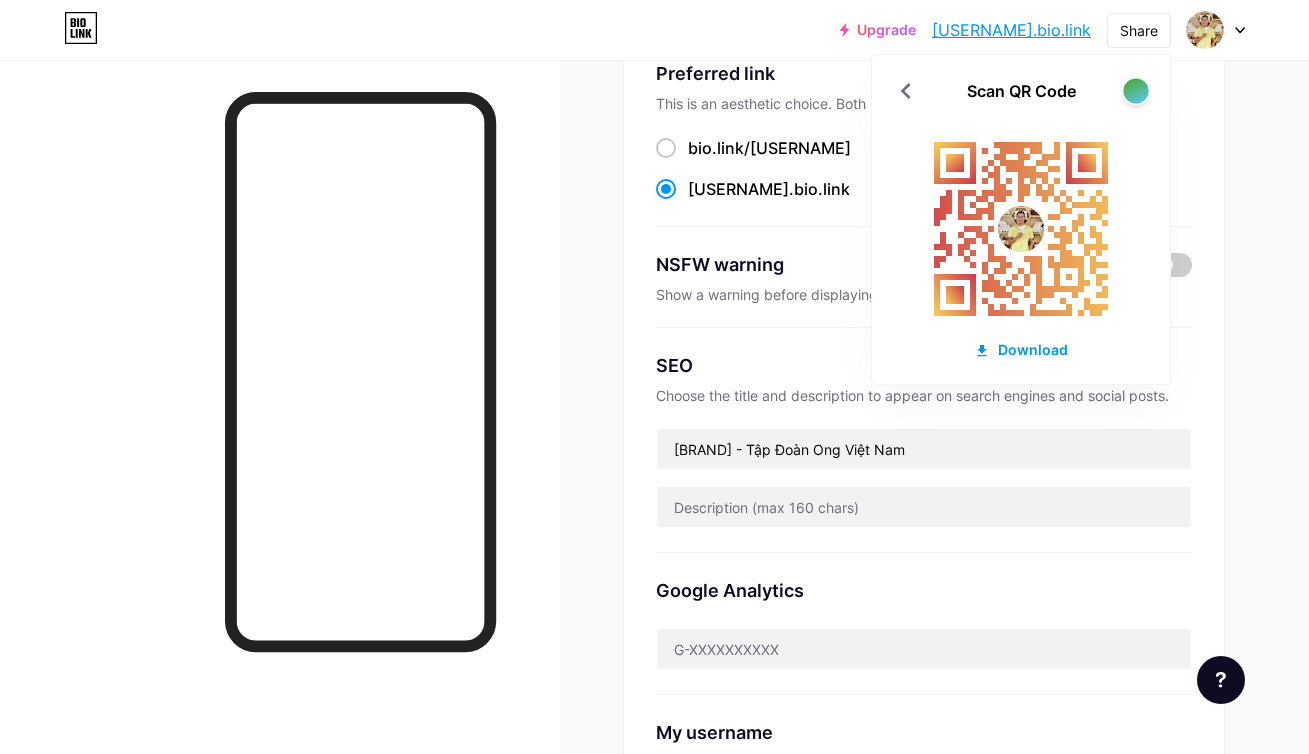 click at bounding box center (1135, 90) 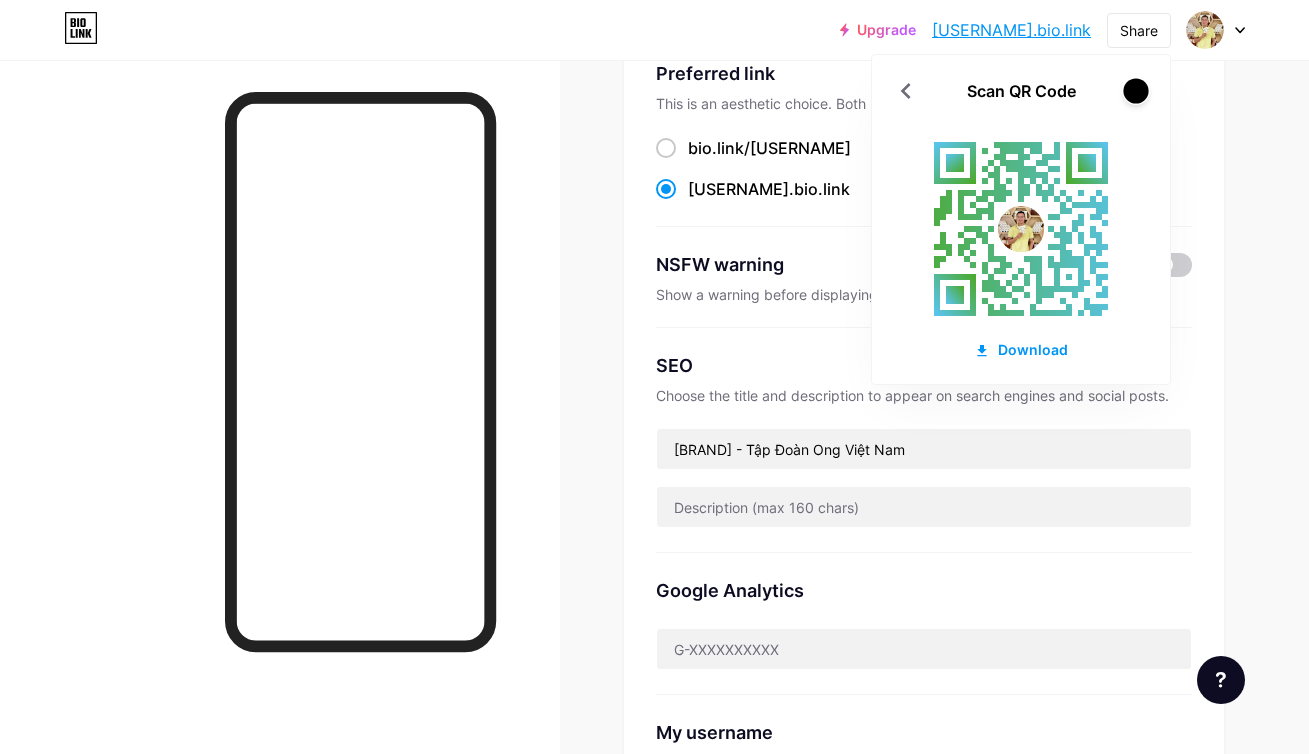 click at bounding box center (1135, 90) 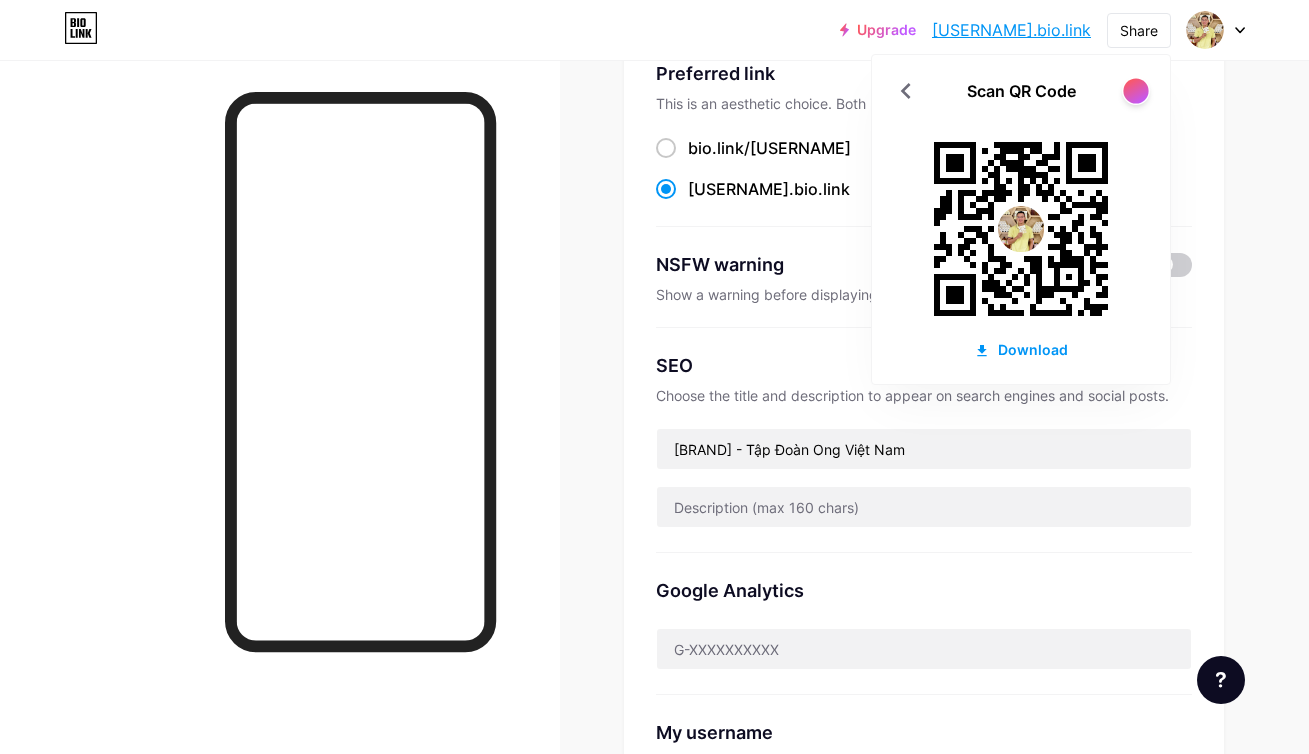 click at bounding box center [1135, 90] 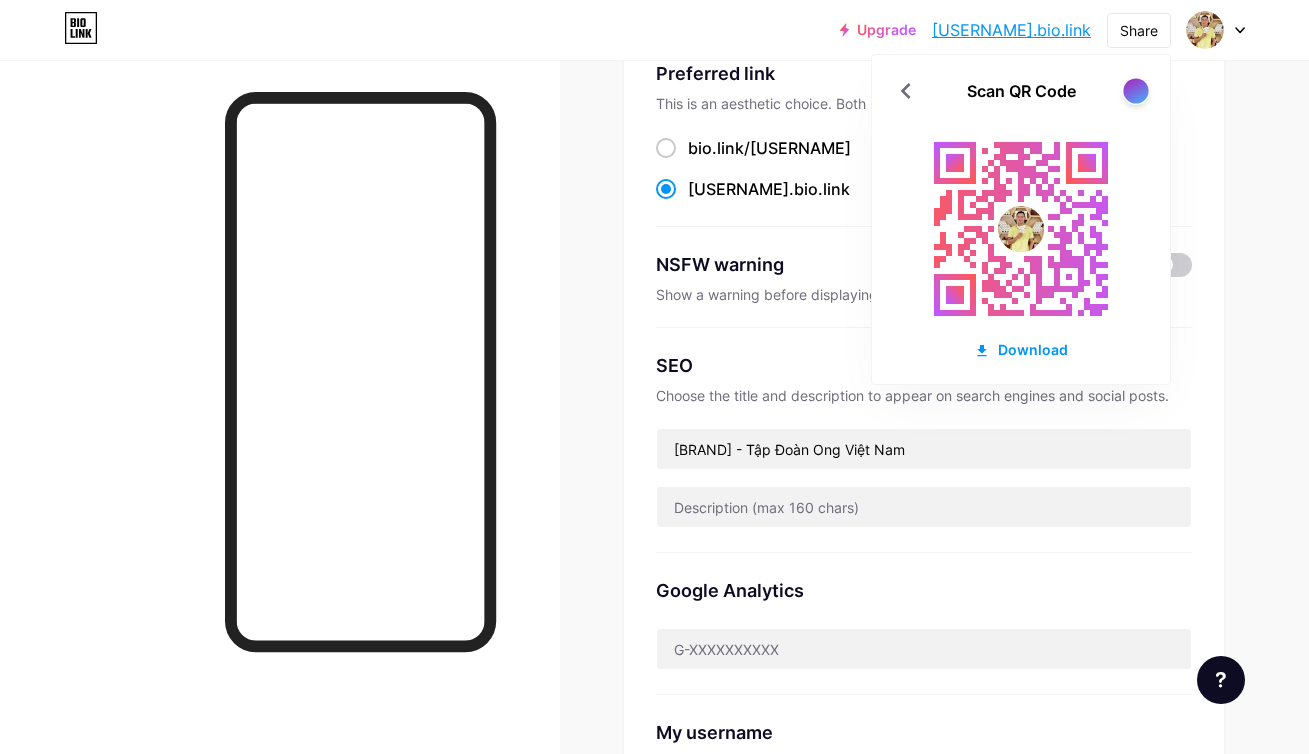 click at bounding box center [1135, 90] 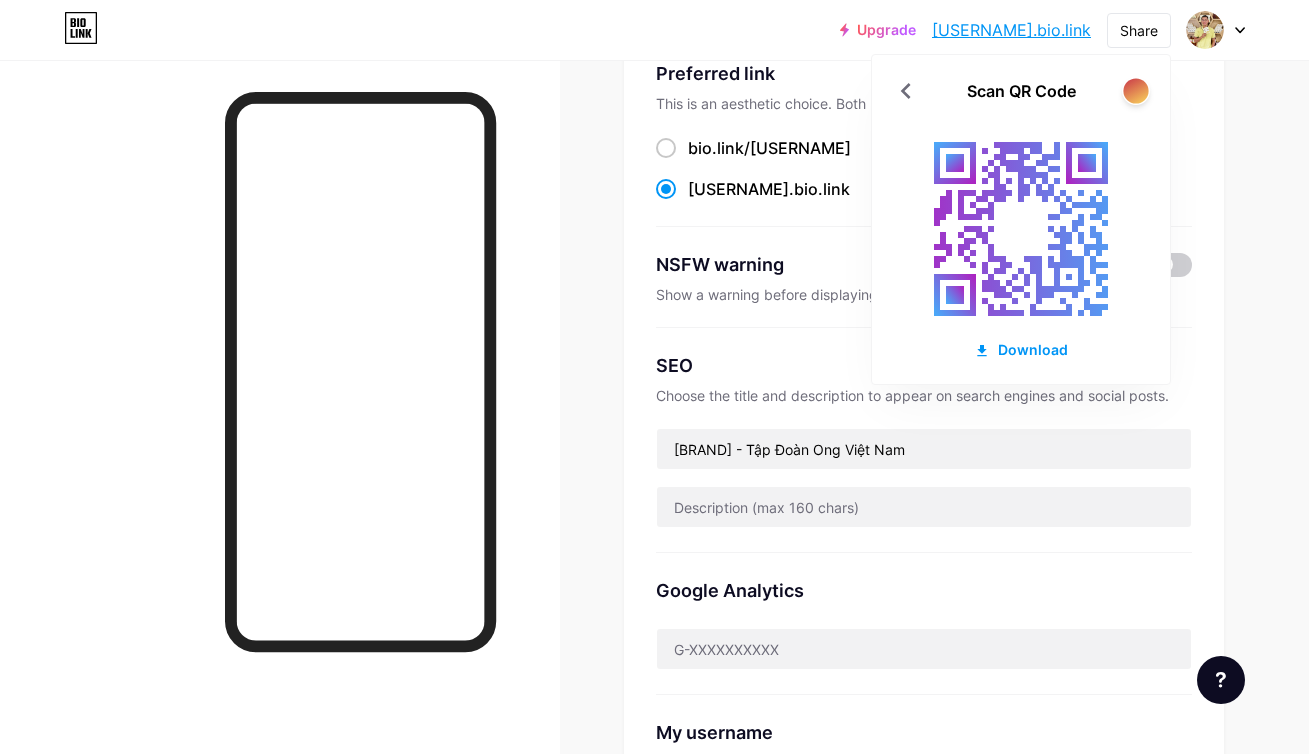 click at bounding box center (1135, 90) 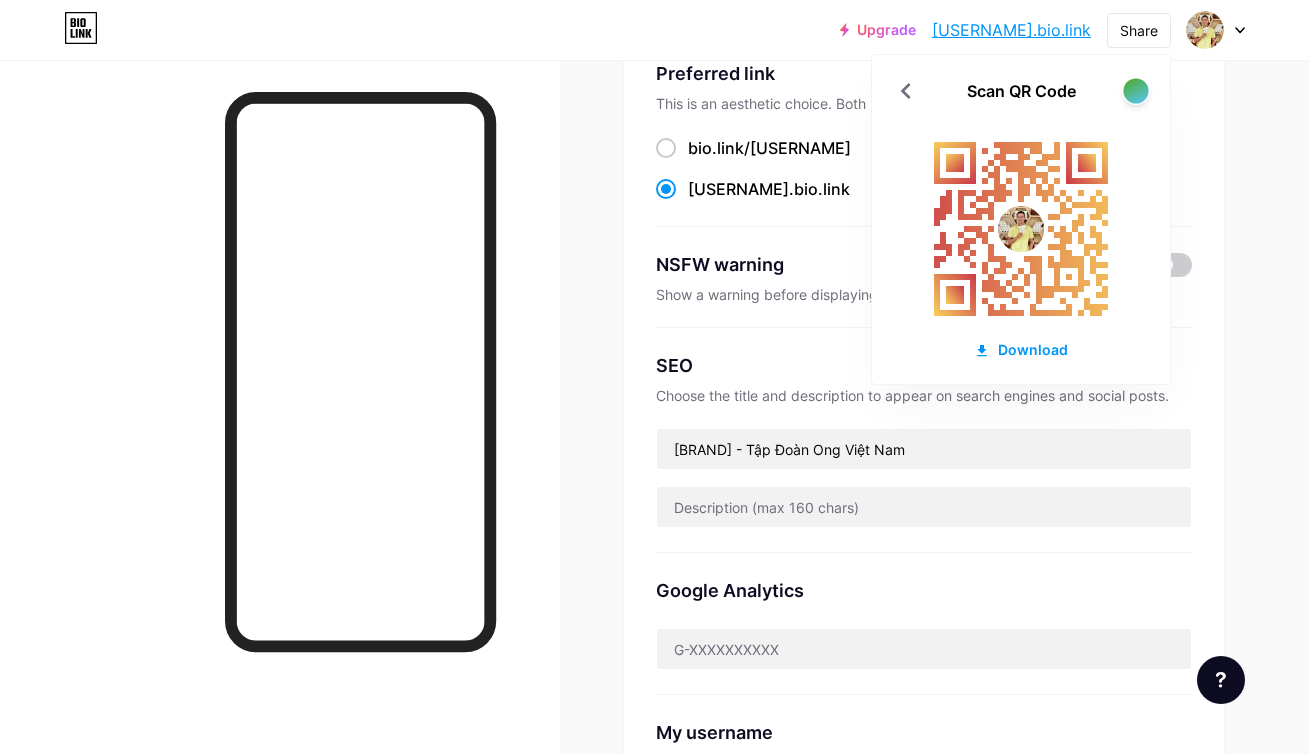 click at bounding box center (1135, 90) 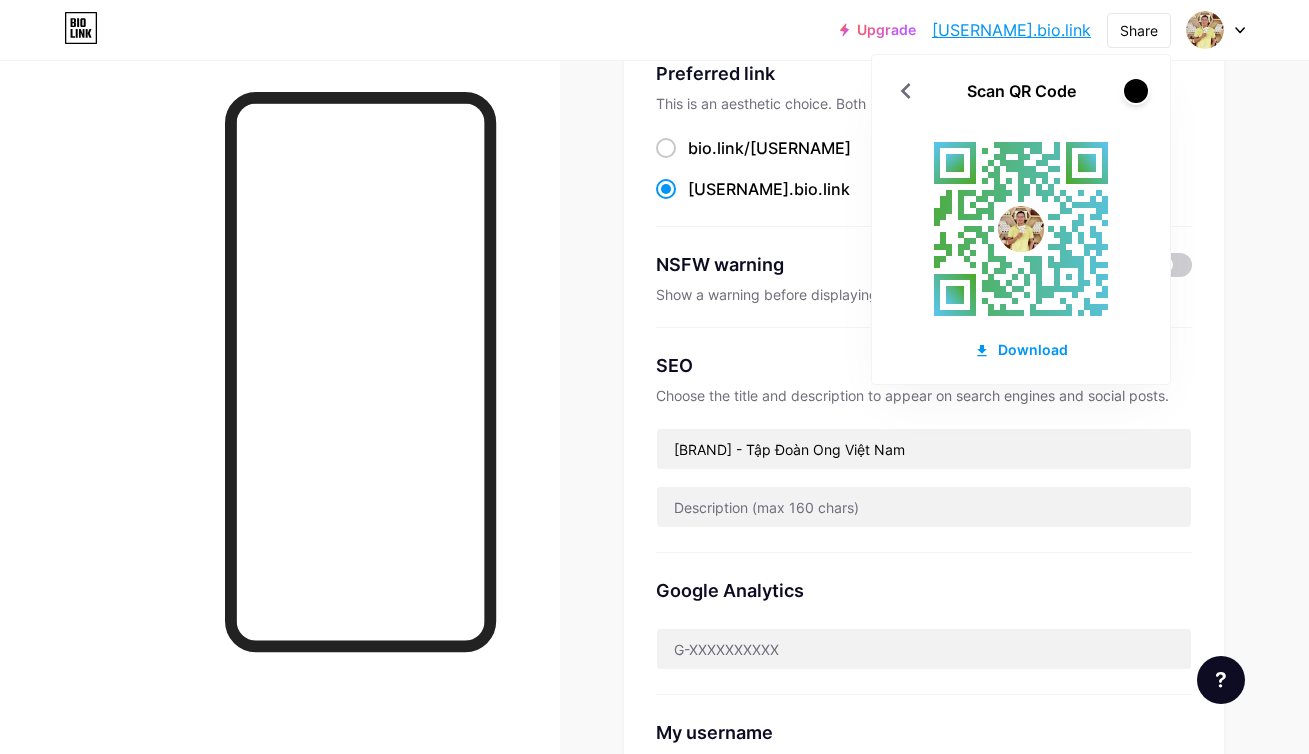 click on "Links
Posts
Design
Subscribers
NEW
Stats
Settings     Preferred link   This is an aesthetic choice. Both links are usable.
bio.link/ [USERNAME]       [USERNAME] .bio.link
NSFW warning       Show a warning before displaying your page.     SEO   Choose the title and description to appear on search engines and social posts.   [BRAND] - Tập Đoàn Ong Việt Nam         Google Analytics       My username   bio.link/   [USERNAME]             Pro Links   PRO   Custom Domain   Try your own custom domain eg: jaseem.com   Set
up domain             Emoji link   Add emojis to your link eg: bio.link/😄😭🥵   Create
Go to  Help Center  to learn more or to contact support.   Changes saved           Feature requests             Help center         Contact support" at bounding box center [654, 663] 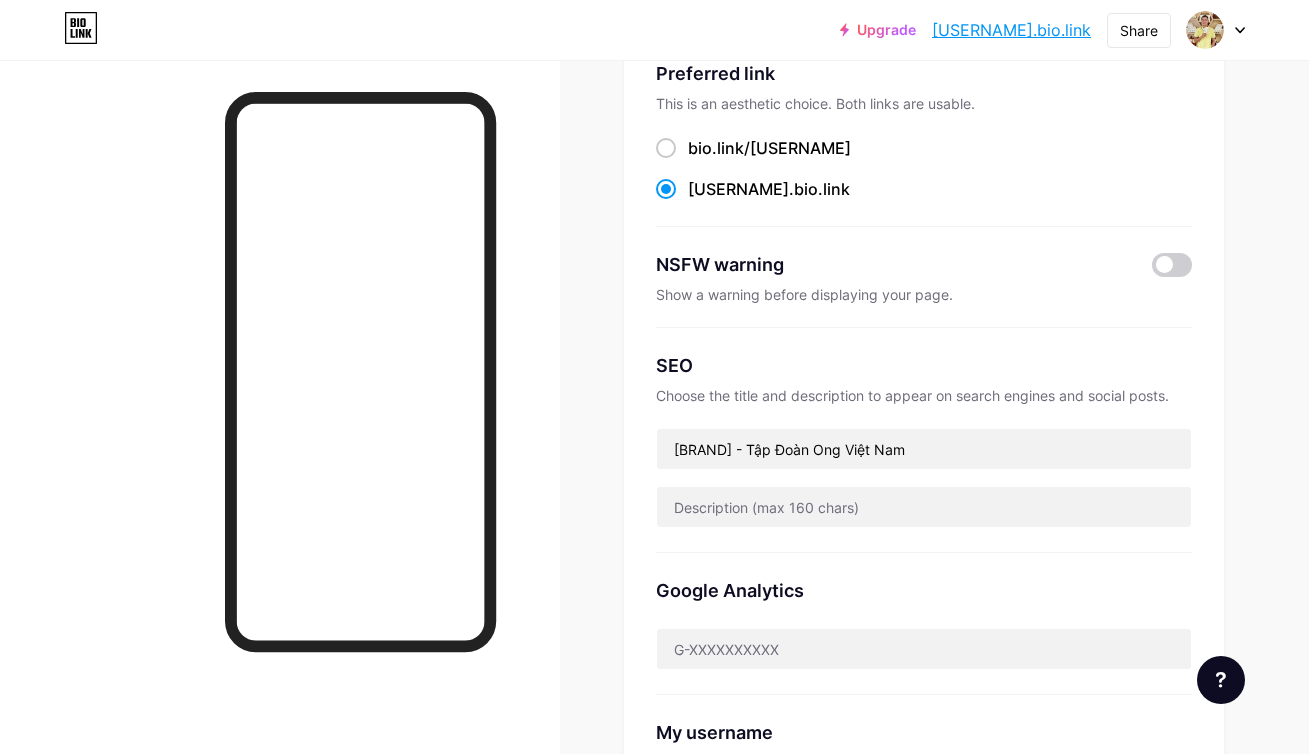 scroll, scrollTop: 0, scrollLeft: 0, axis: both 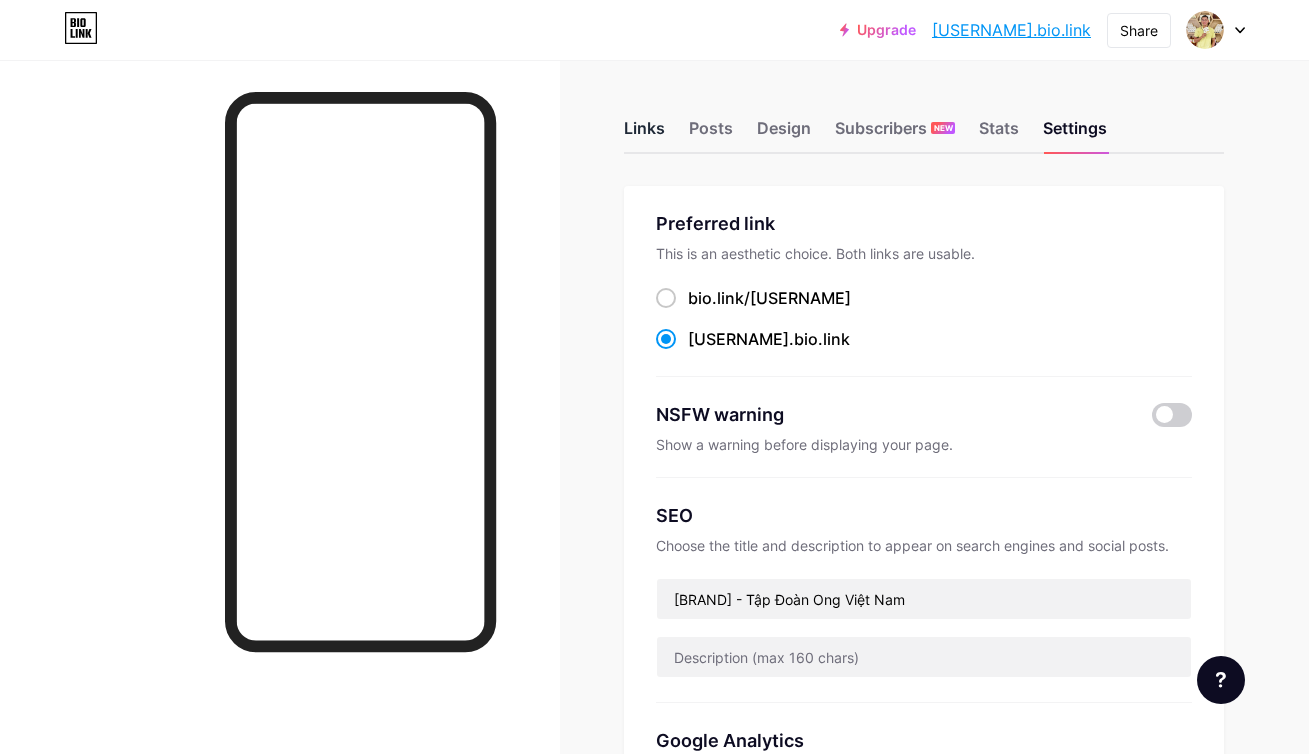click on "Links" at bounding box center (644, 134) 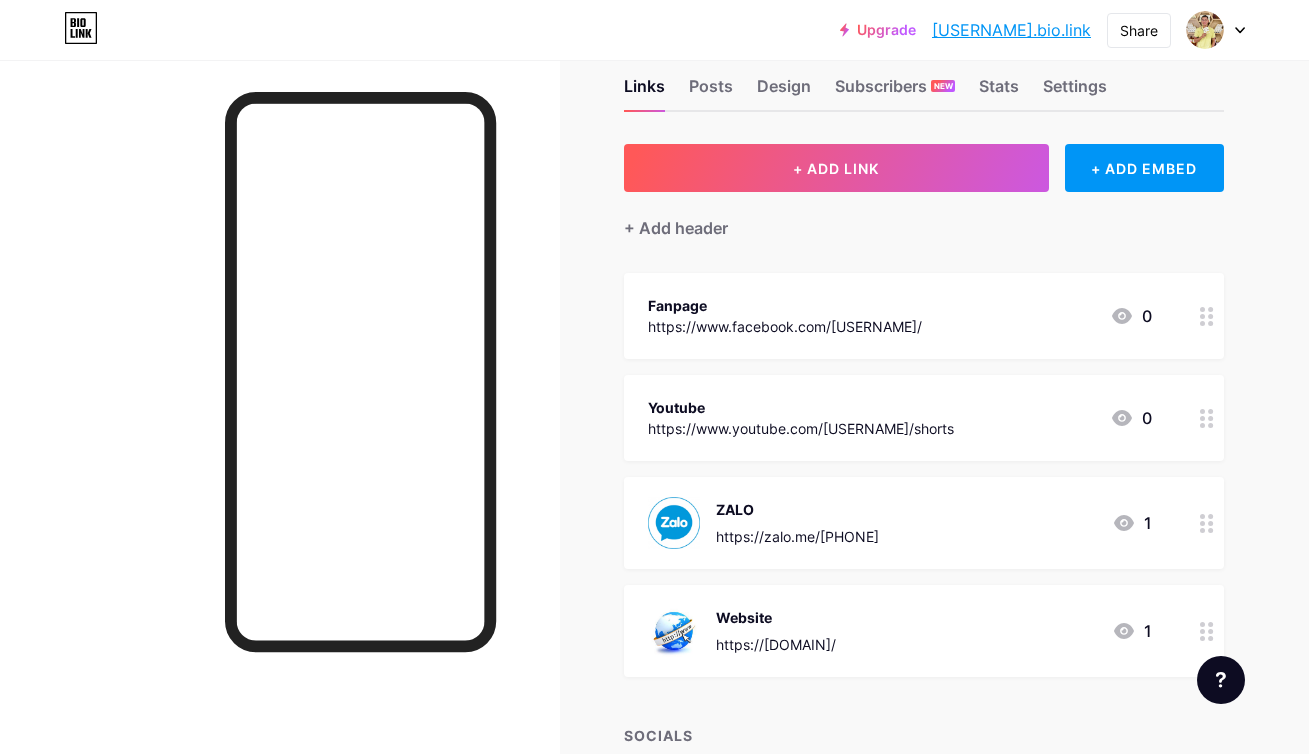 scroll, scrollTop: 0, scrollLeft: 0, axis: both 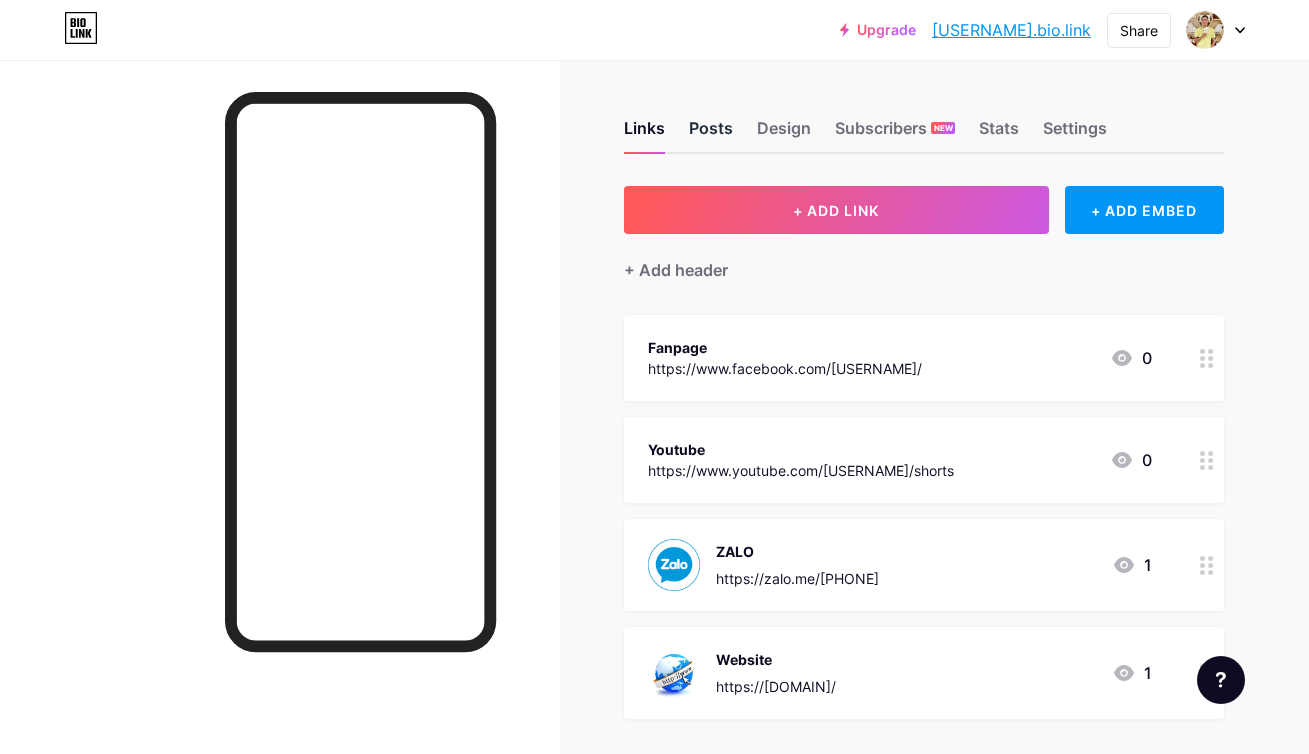 click on "Posts" at bounding box center [711, 134] 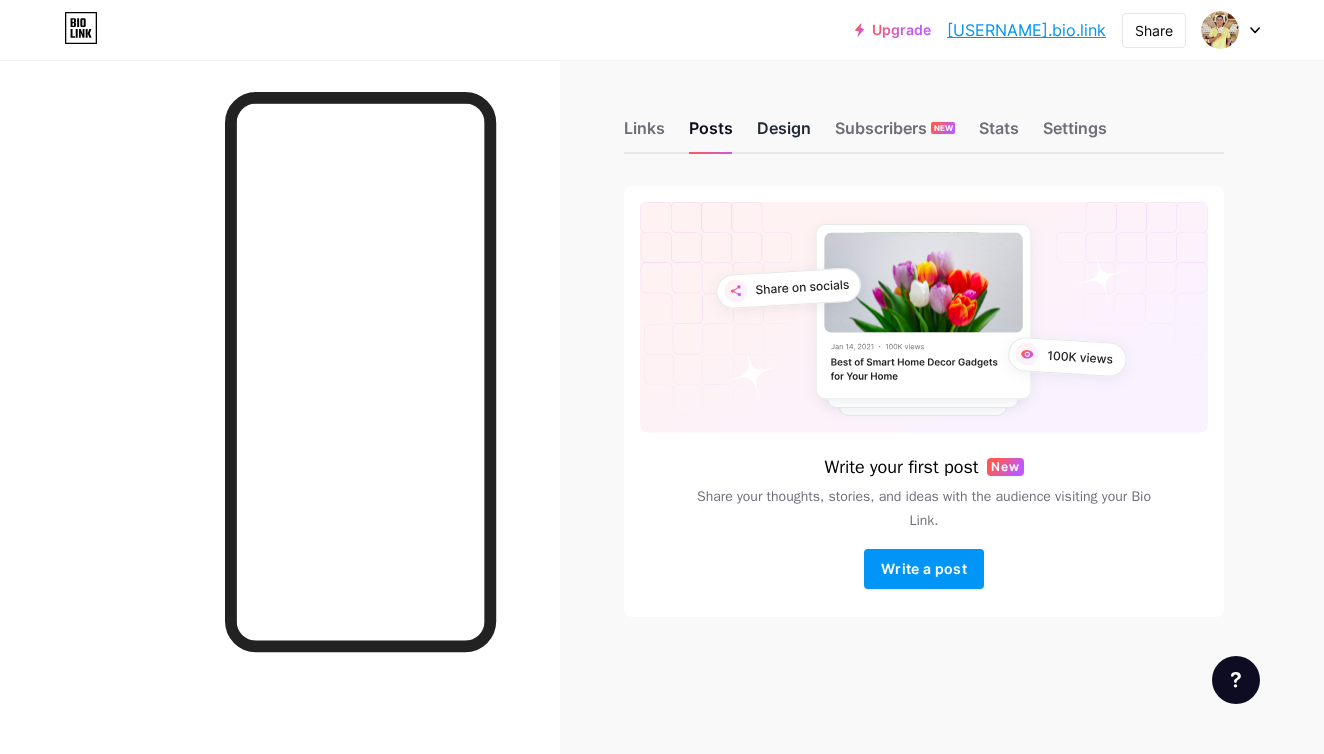 click on "Design" at bounding box center [784, 134] 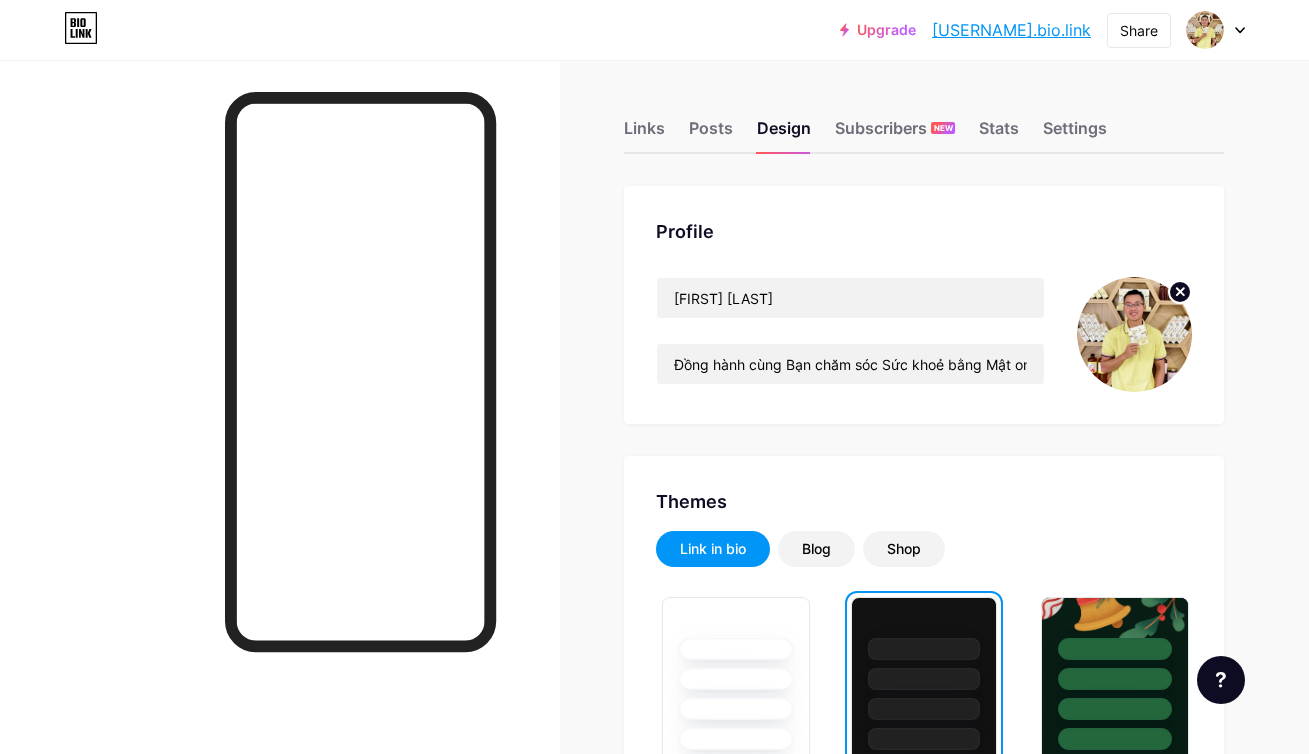 click at bounding box center (1134, 334) 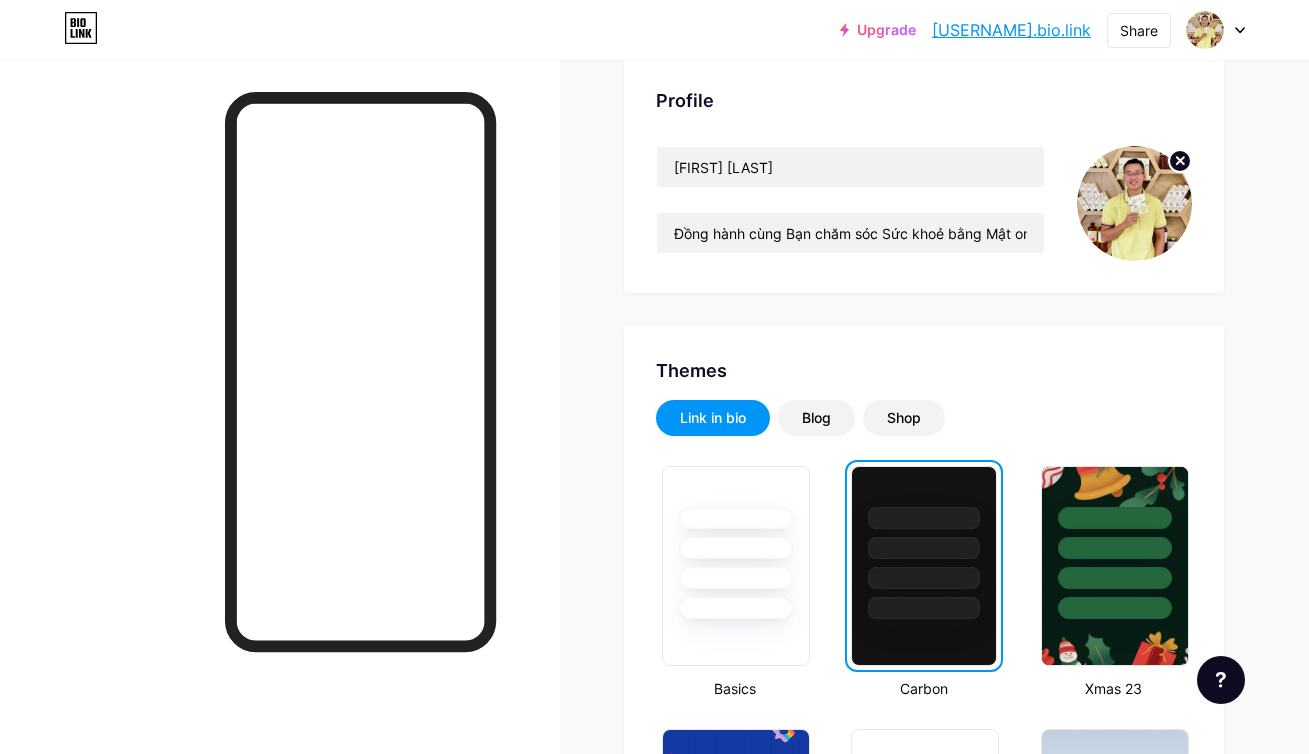 scroll, scrollTop: 163, scrollLeft: 0, axis: vertical 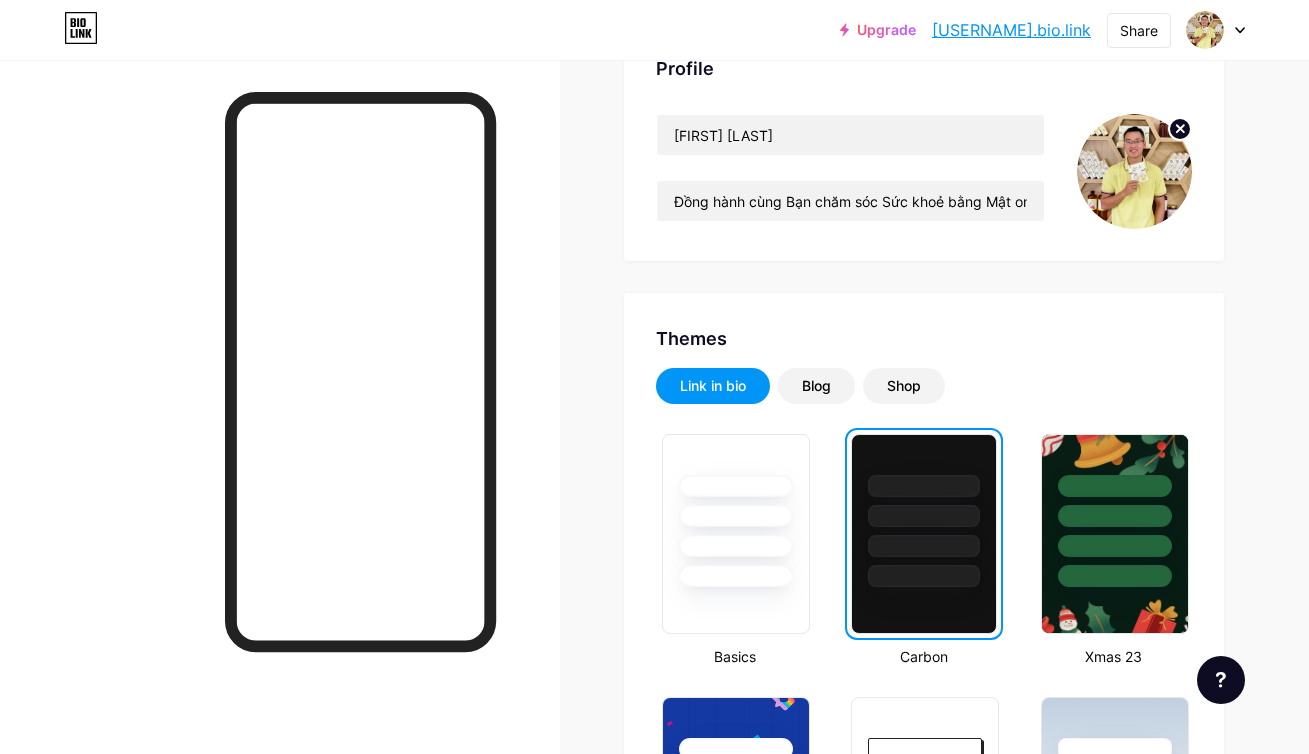 click 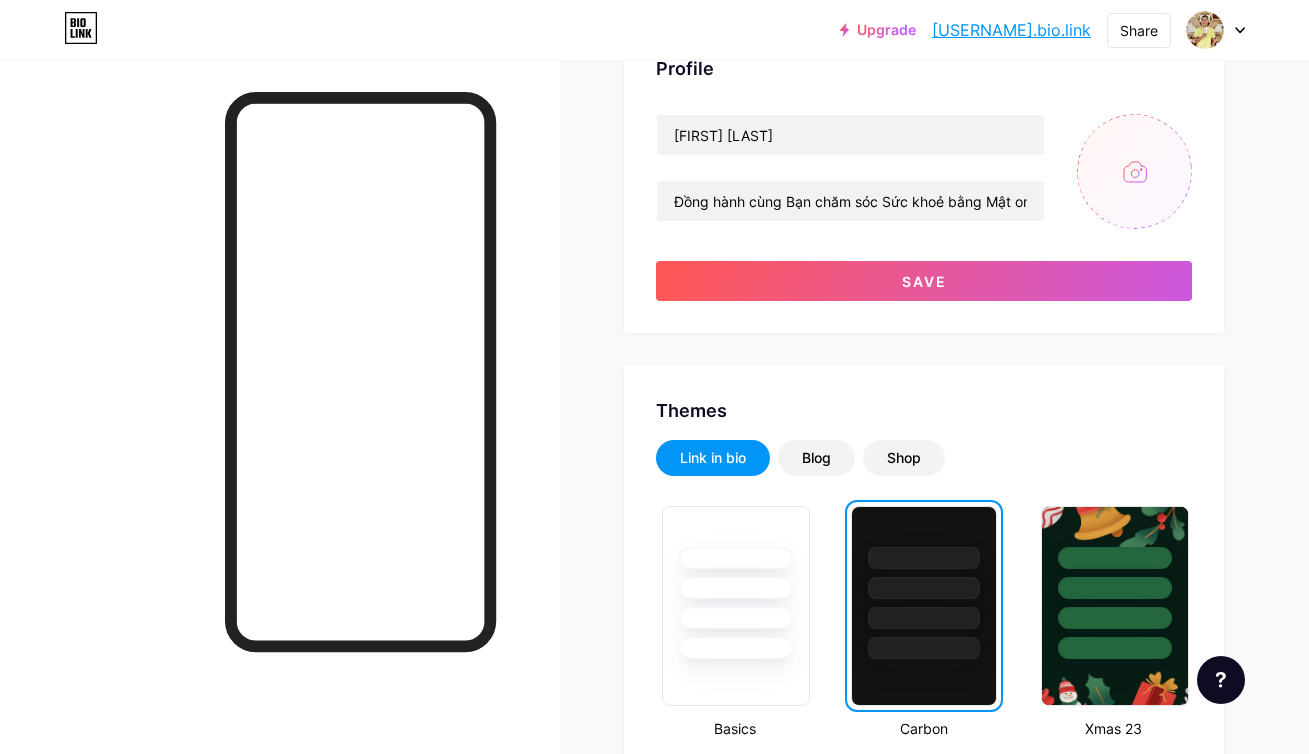 click at bounding box center (1134, 171) 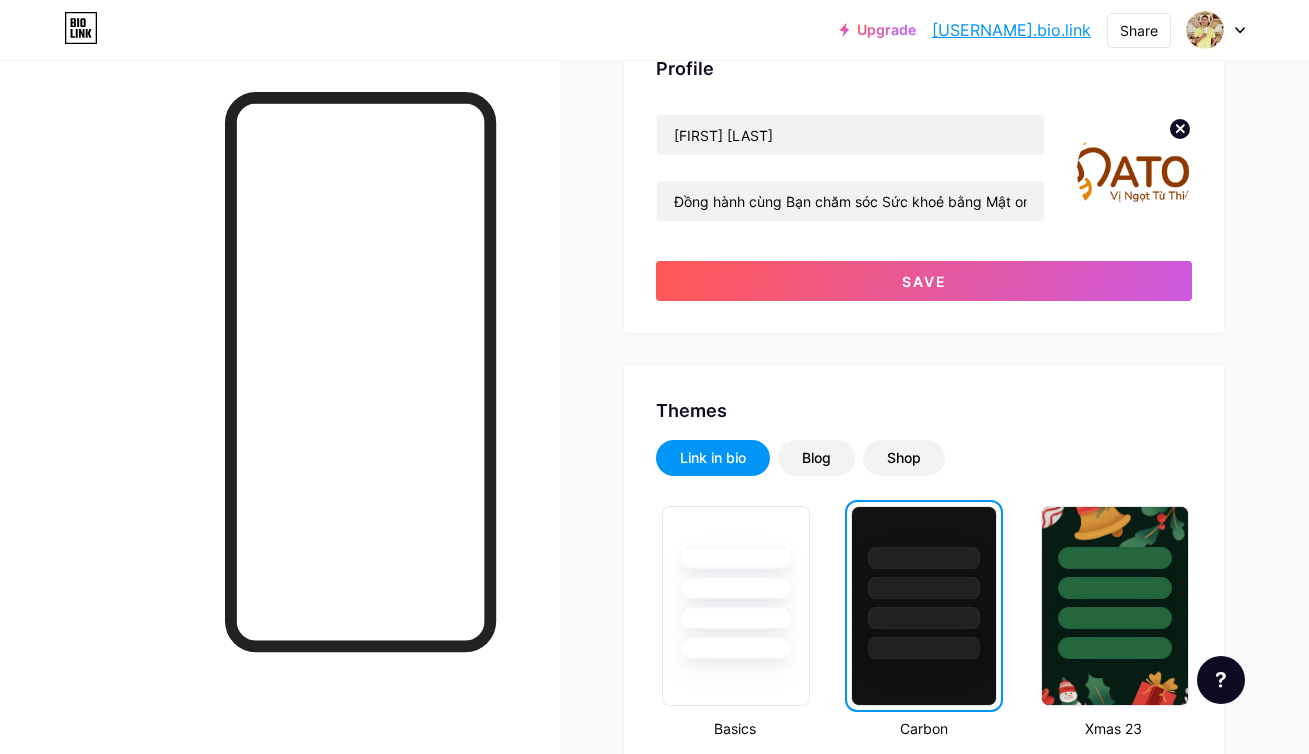 click 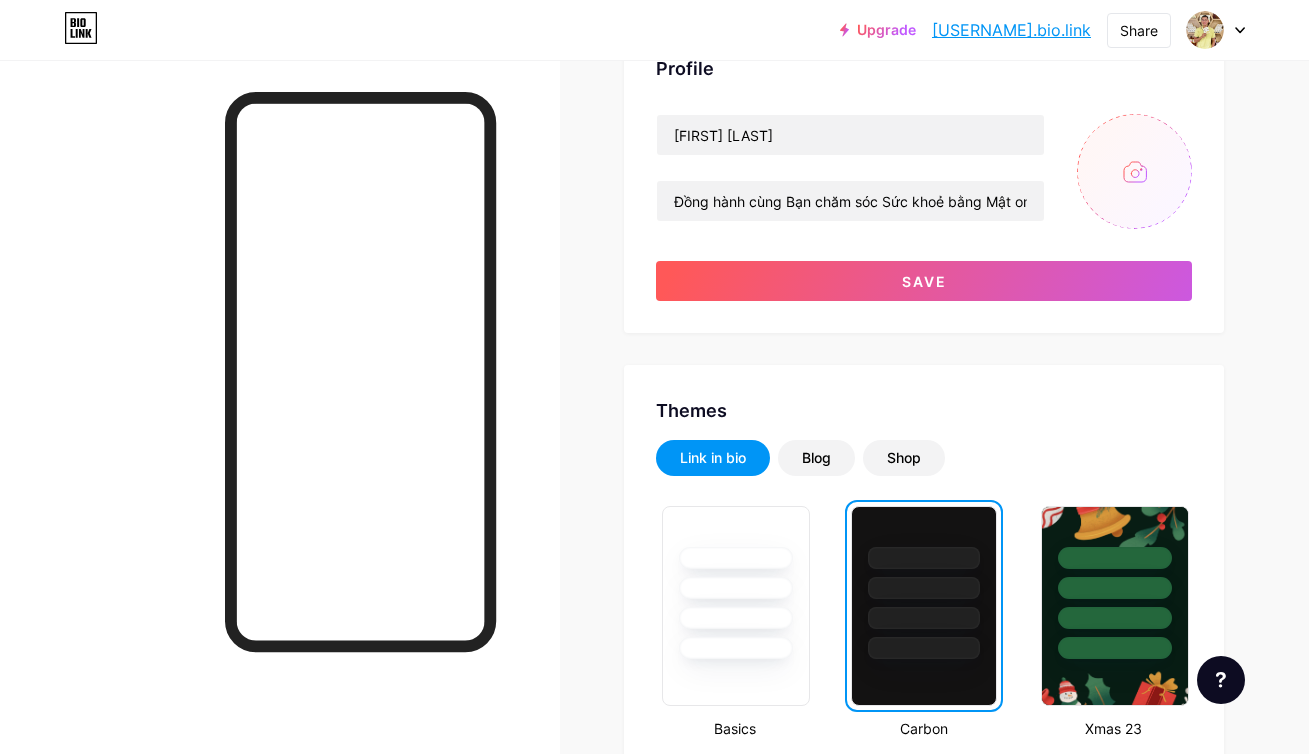 click at bounding box center [1134, 171] 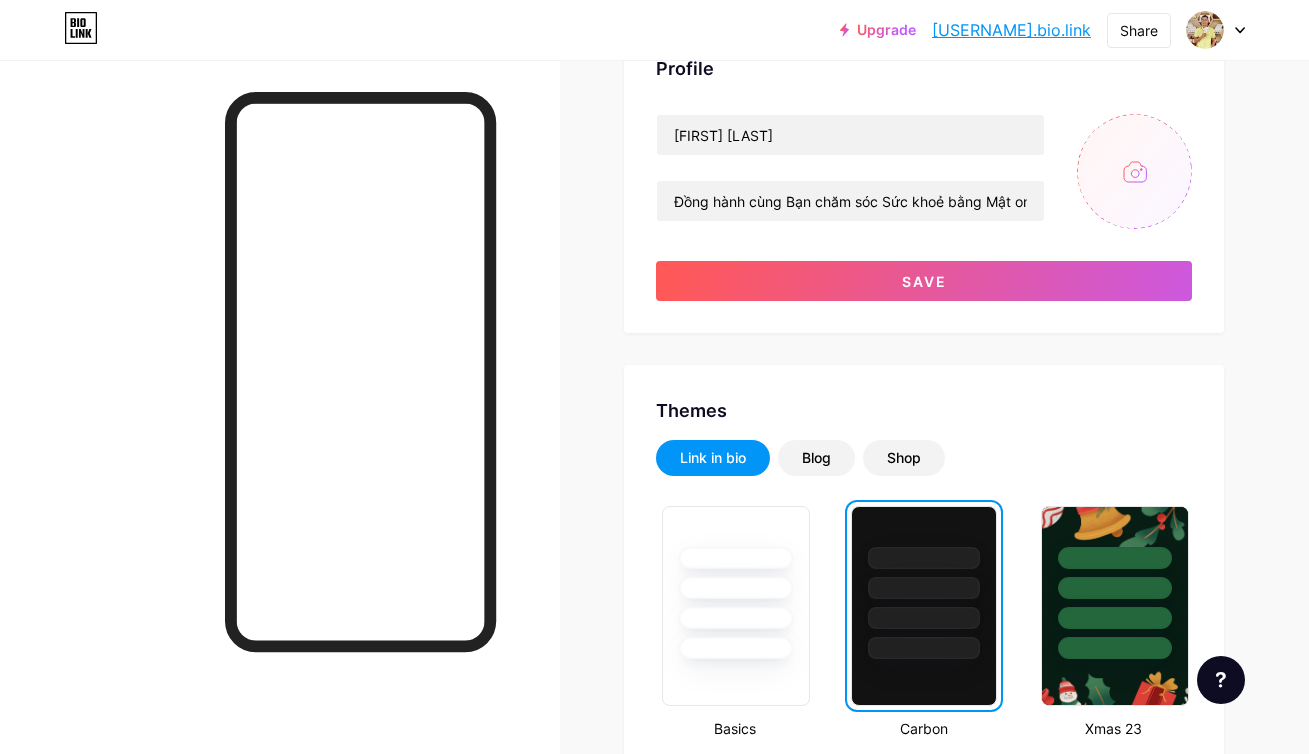 type on "C:\fakepath\[FILENAME]" 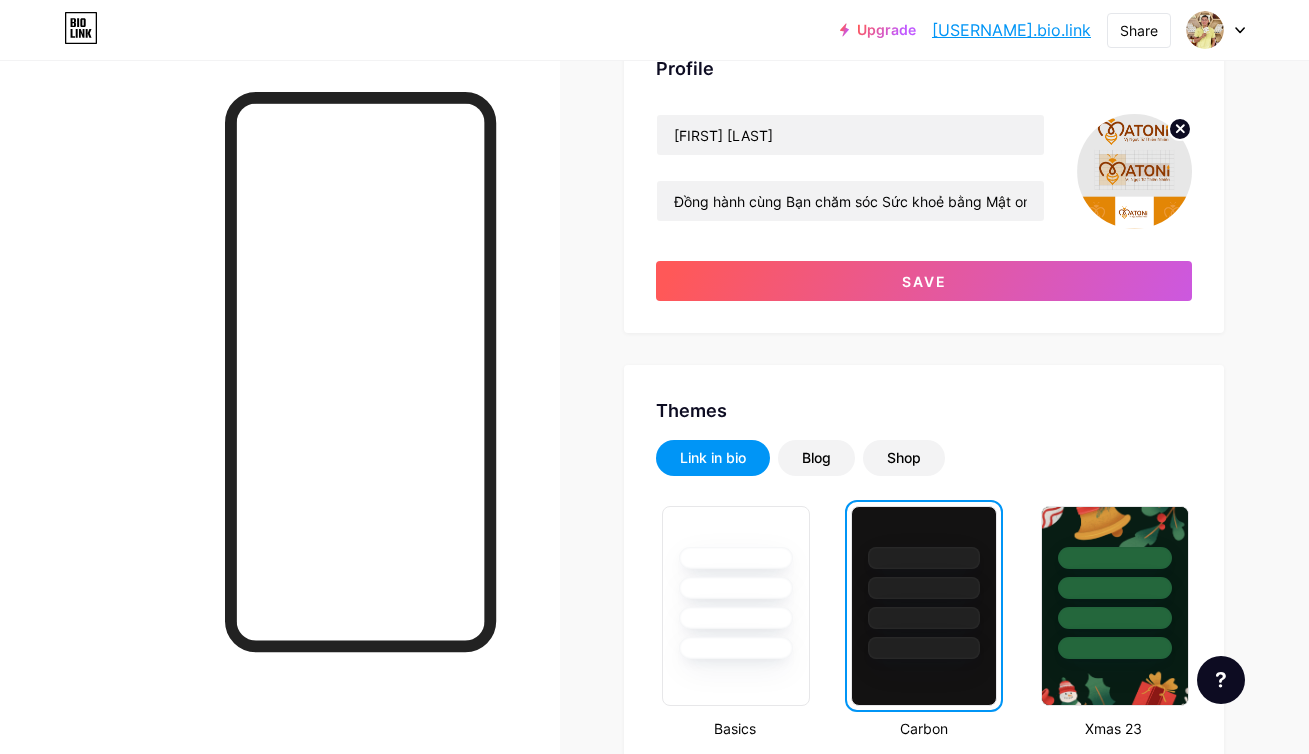 click 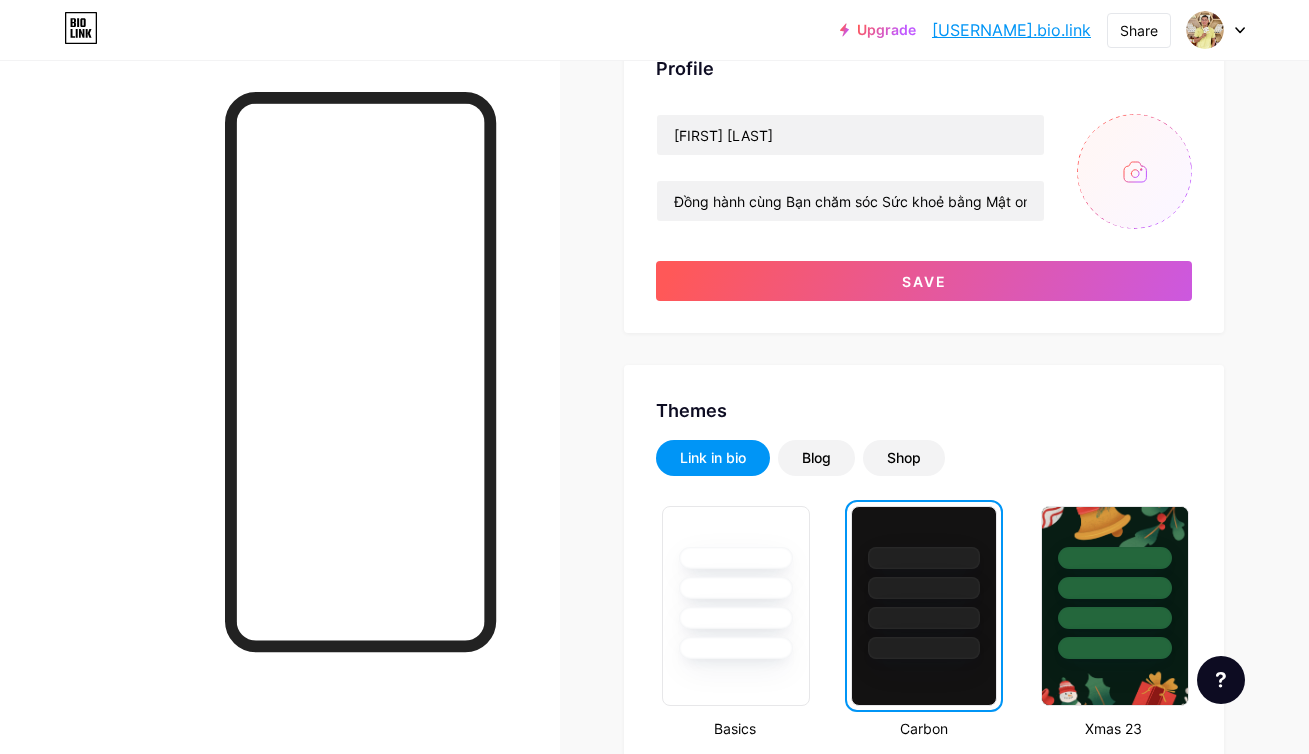 click at bounding box center (1134, 171) 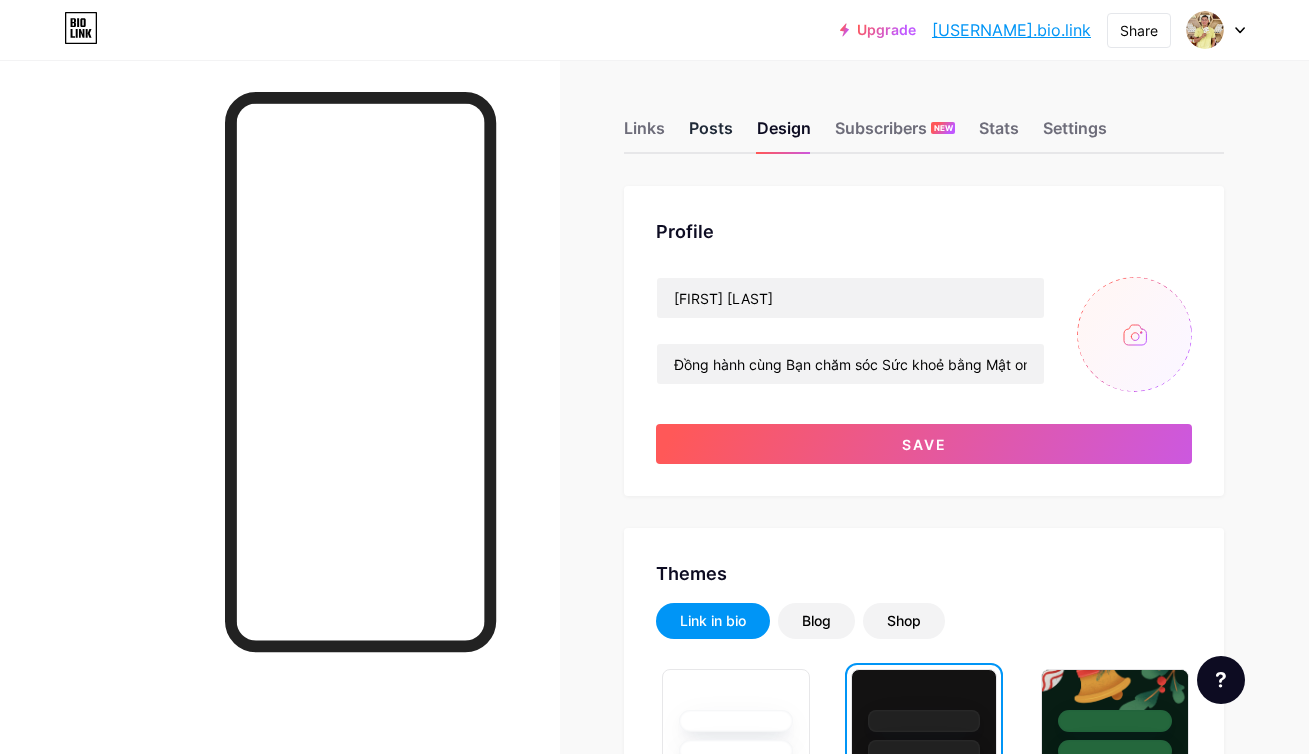 click on "Posts" at bounding box center (711, 134) 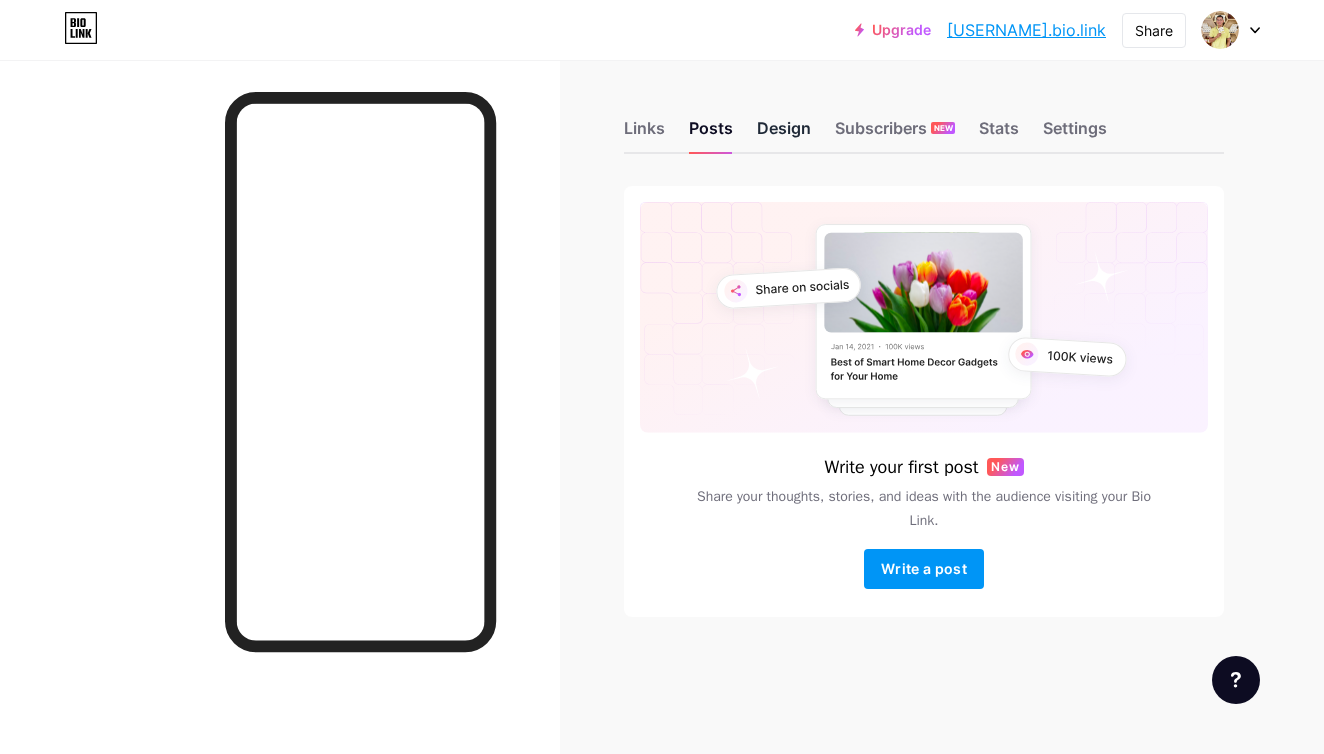 click on "Design" at bounding box center (784, 134) 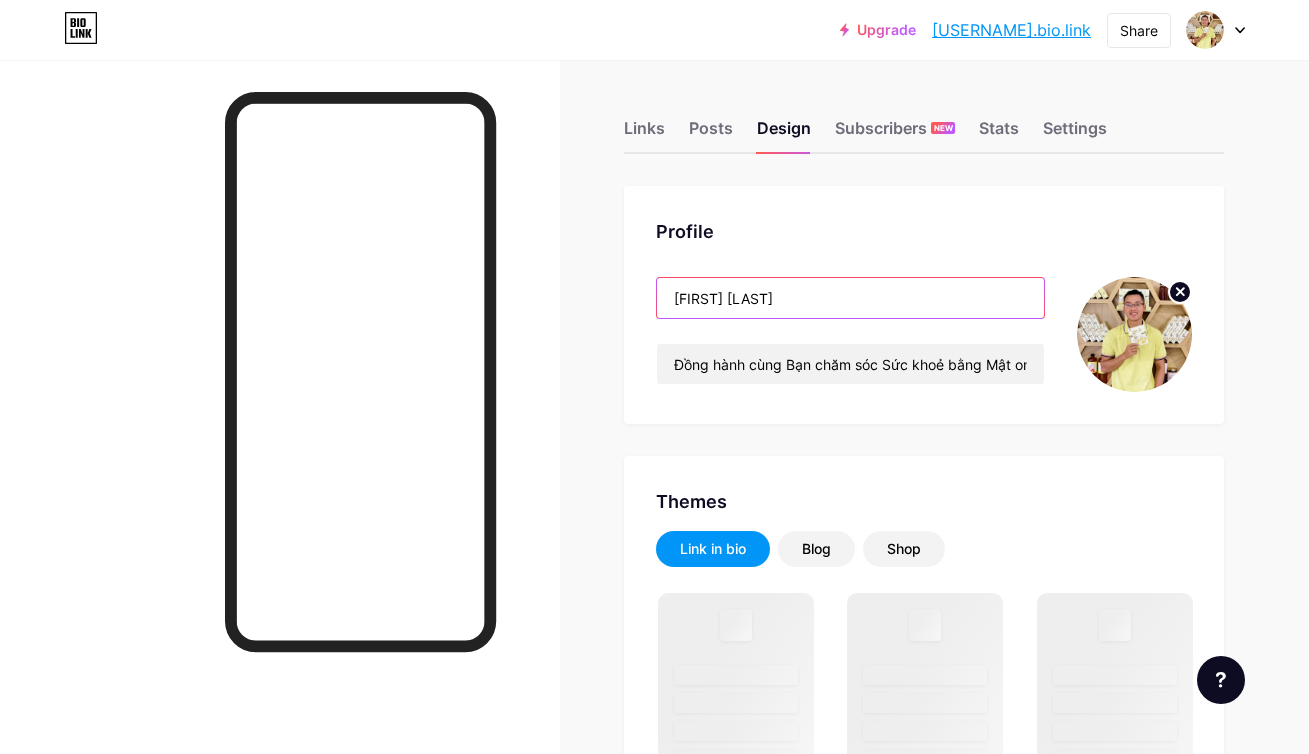 click on "[FIRST] [LAST]" at bounding box center [850, 298] 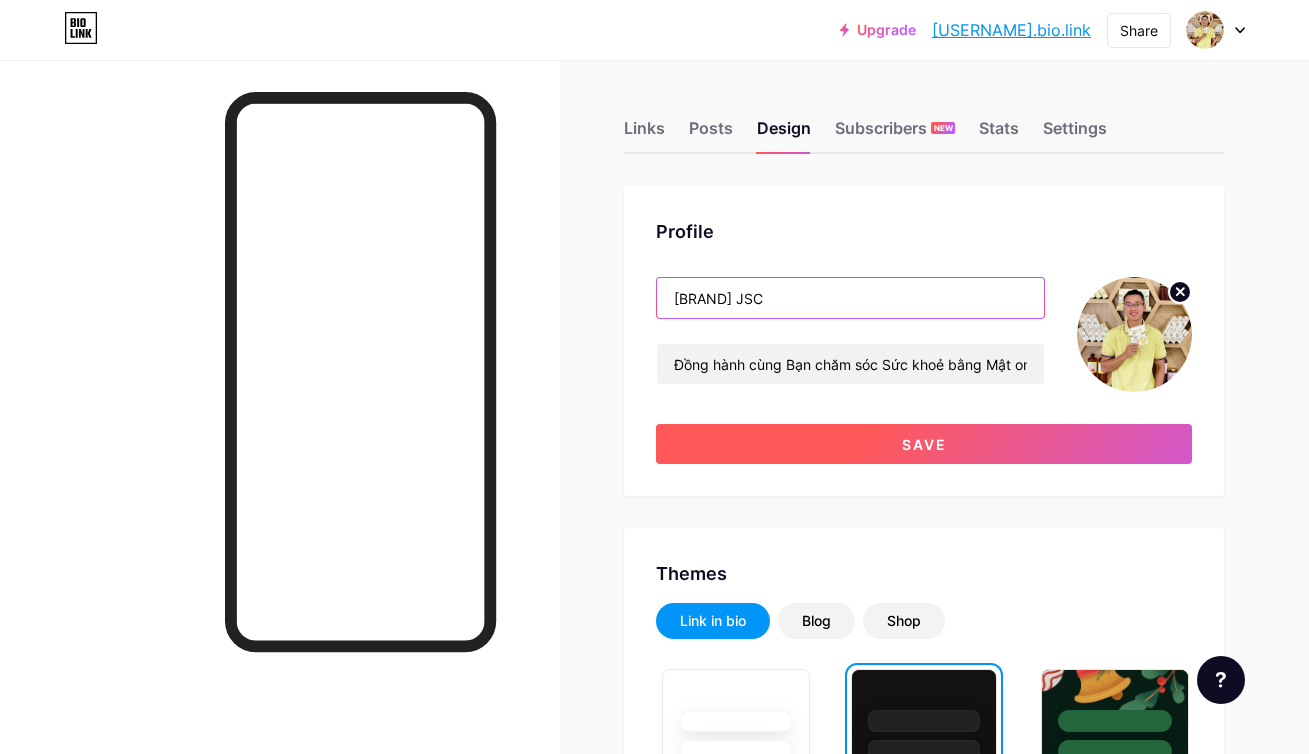 type on "[BRAND] JSC" 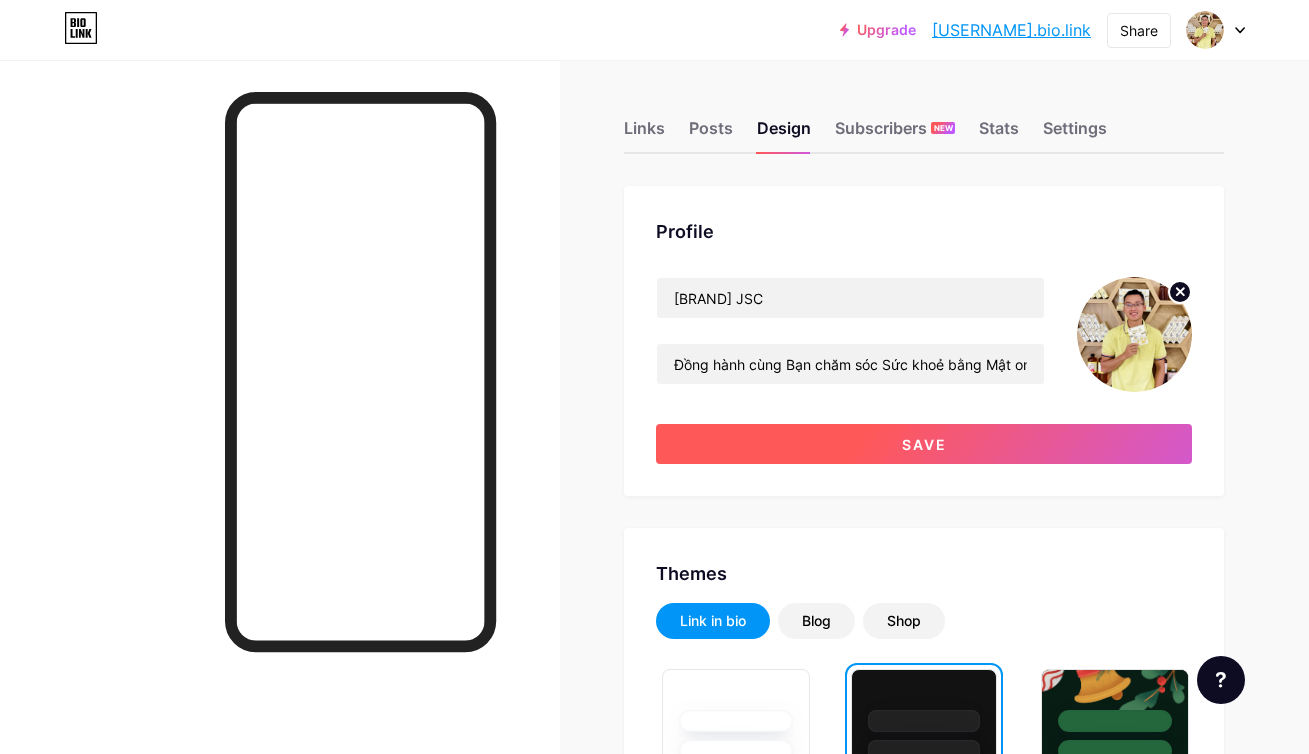 click on "Save" at bounding box center [924, 444] 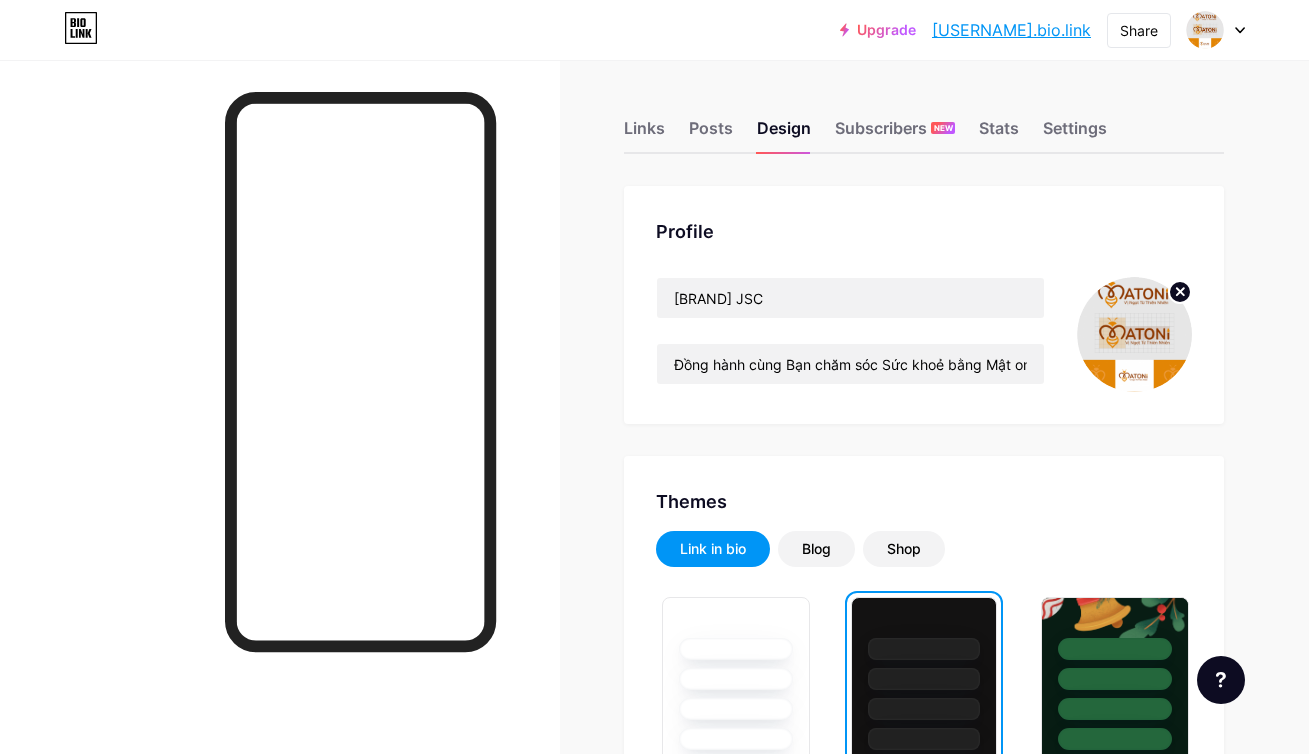 click 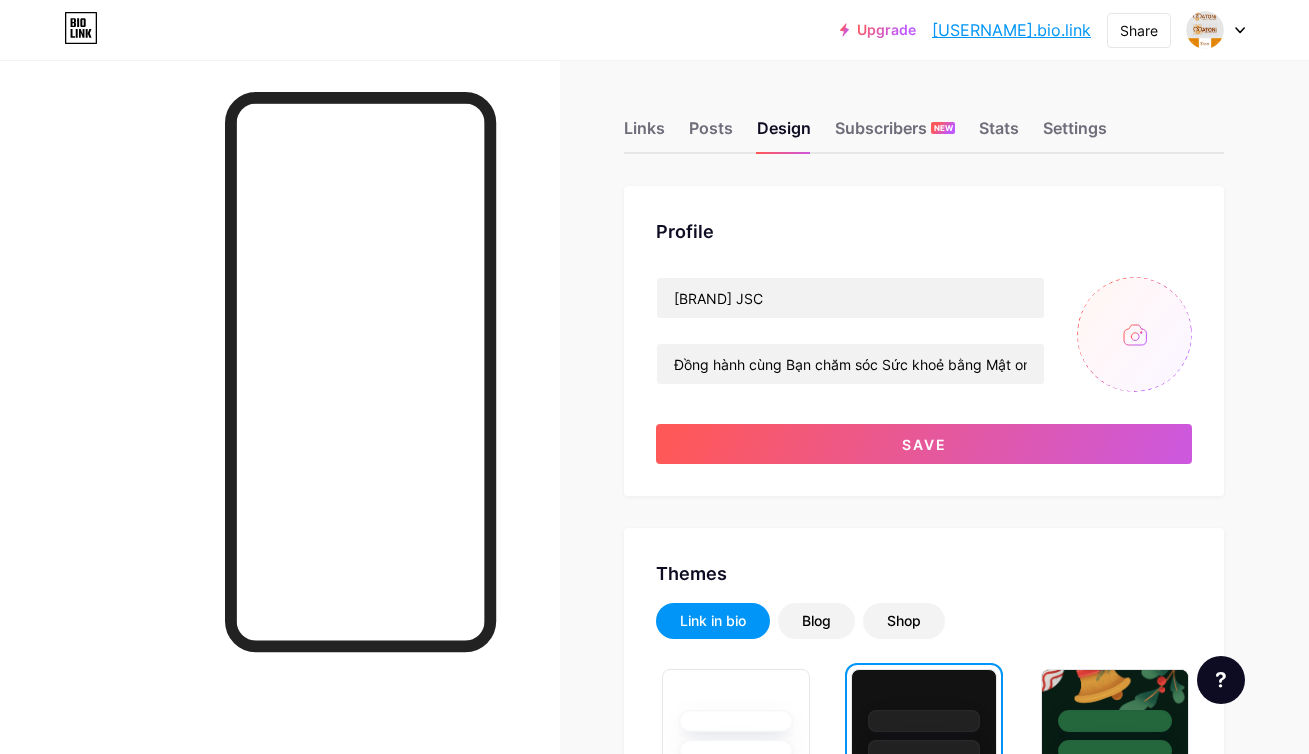 click at bounding box center [1134, 334] 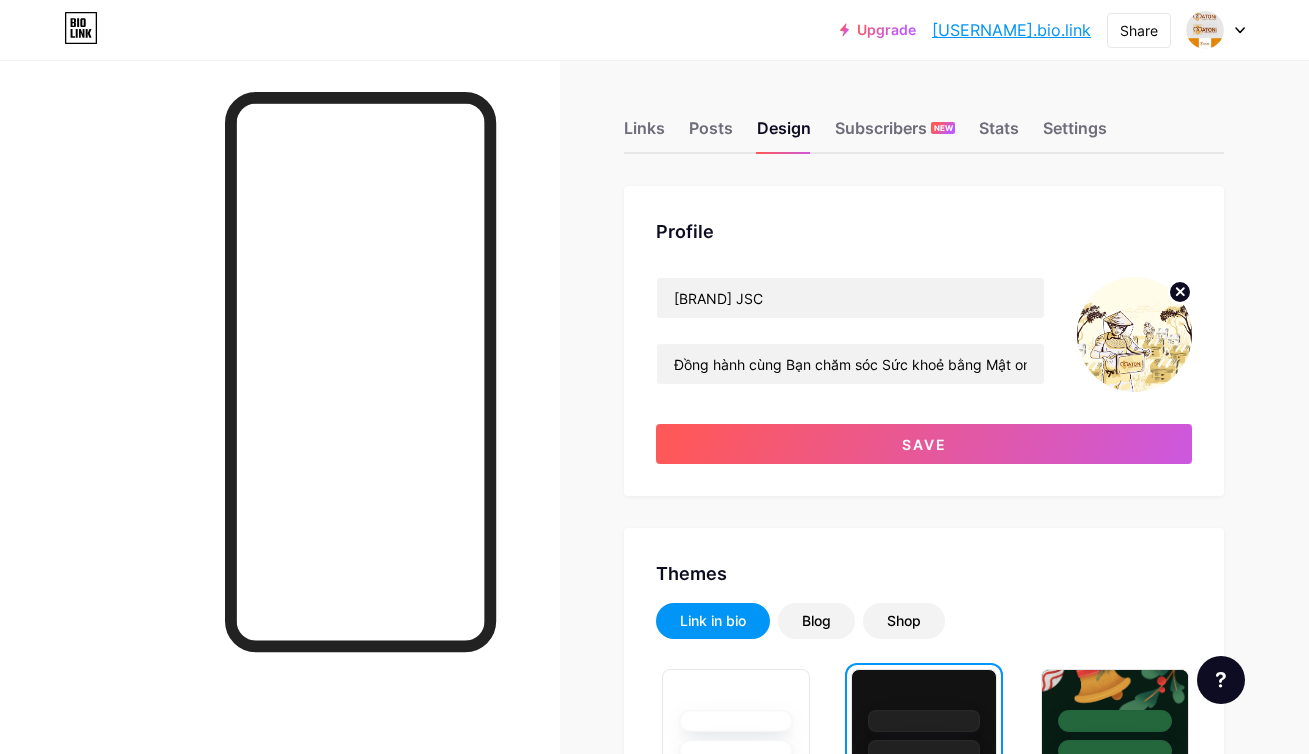 click at bounding box center (1134, 334) 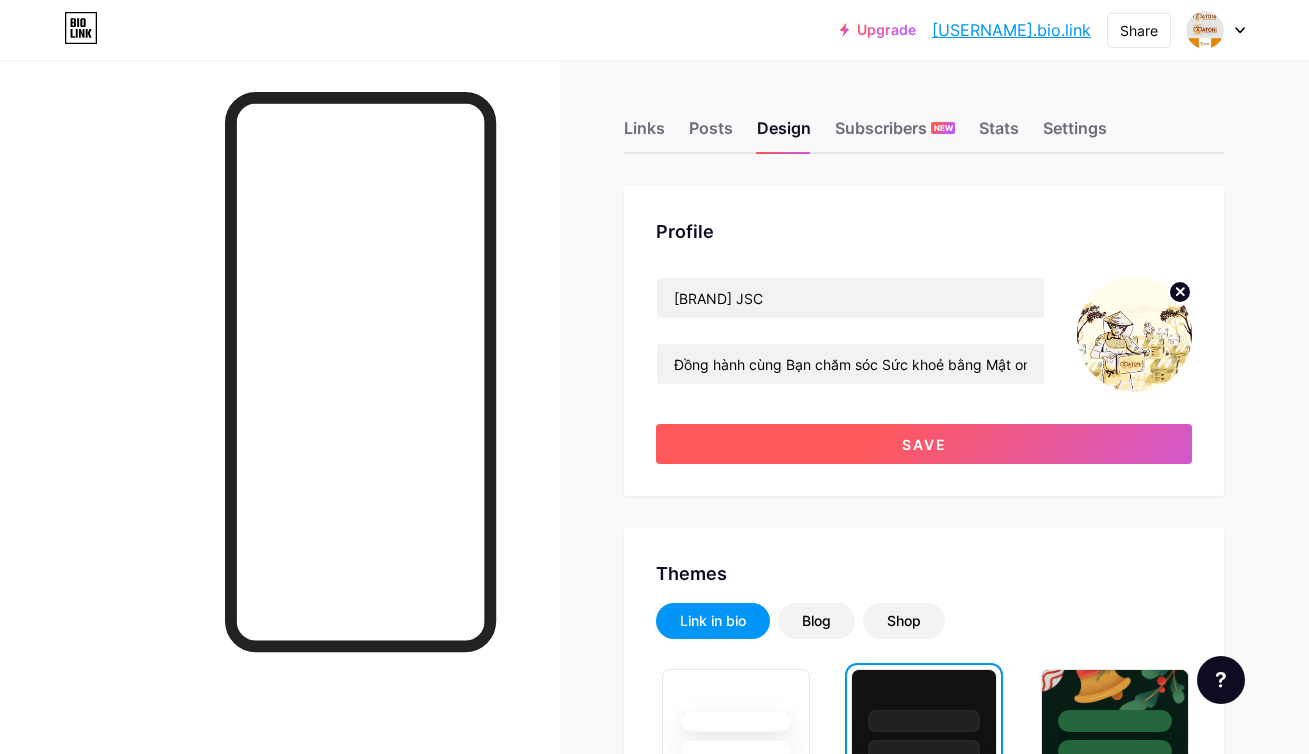 click on "Save" at bounding box center [924, 444] 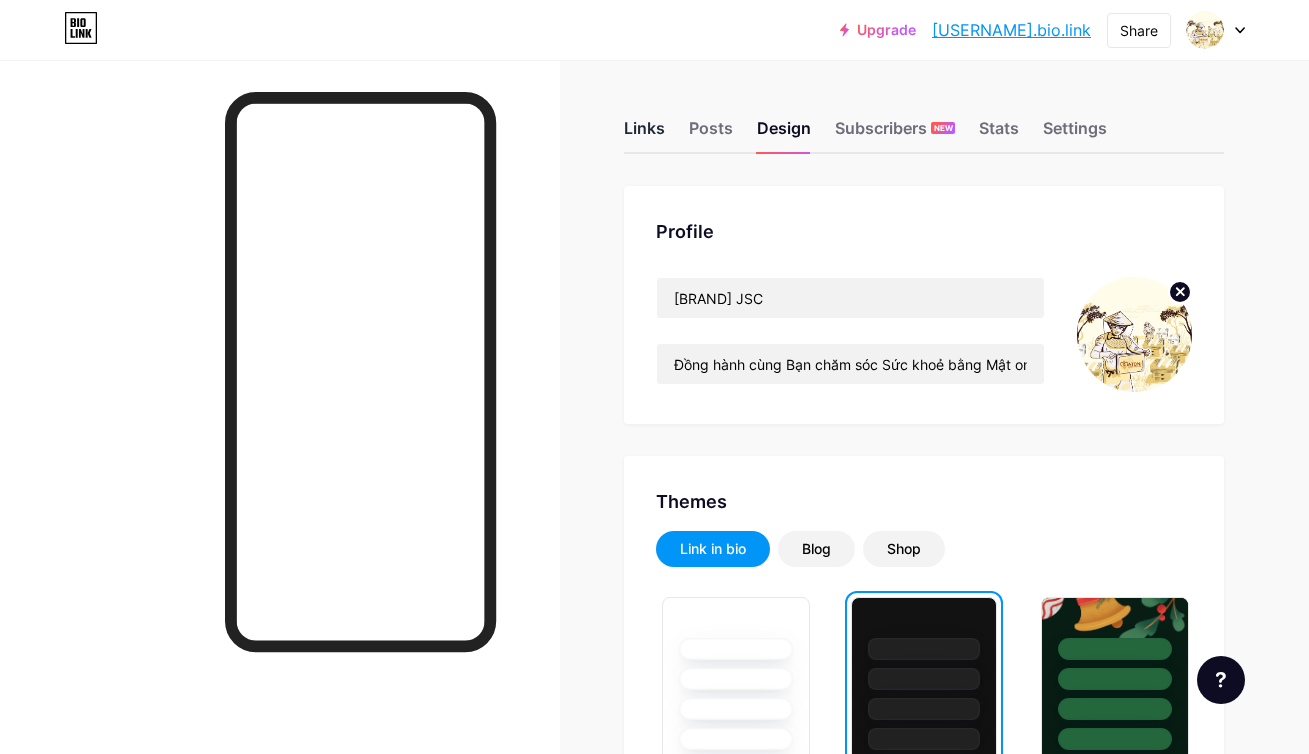 click on "Links" at bounding box center [644, 134] 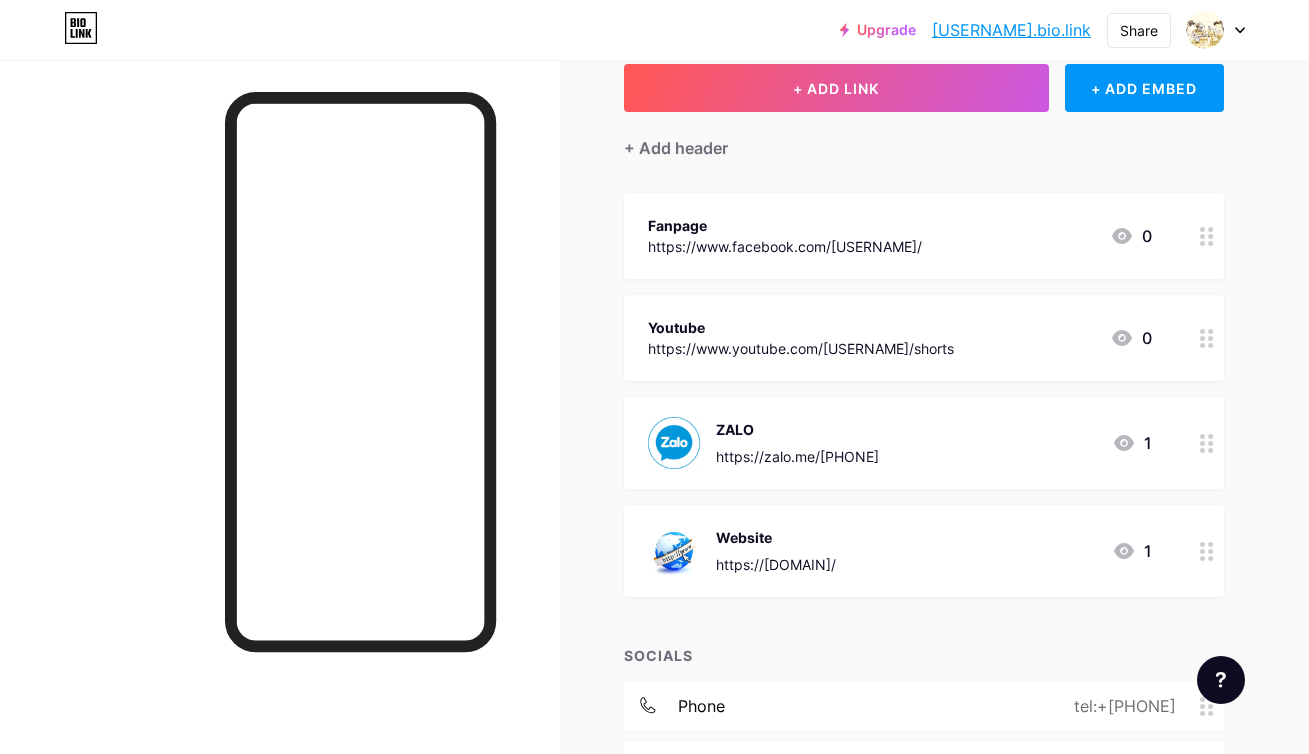 scroll, scrollTop: 0, scrollLeft: 0, axis: both 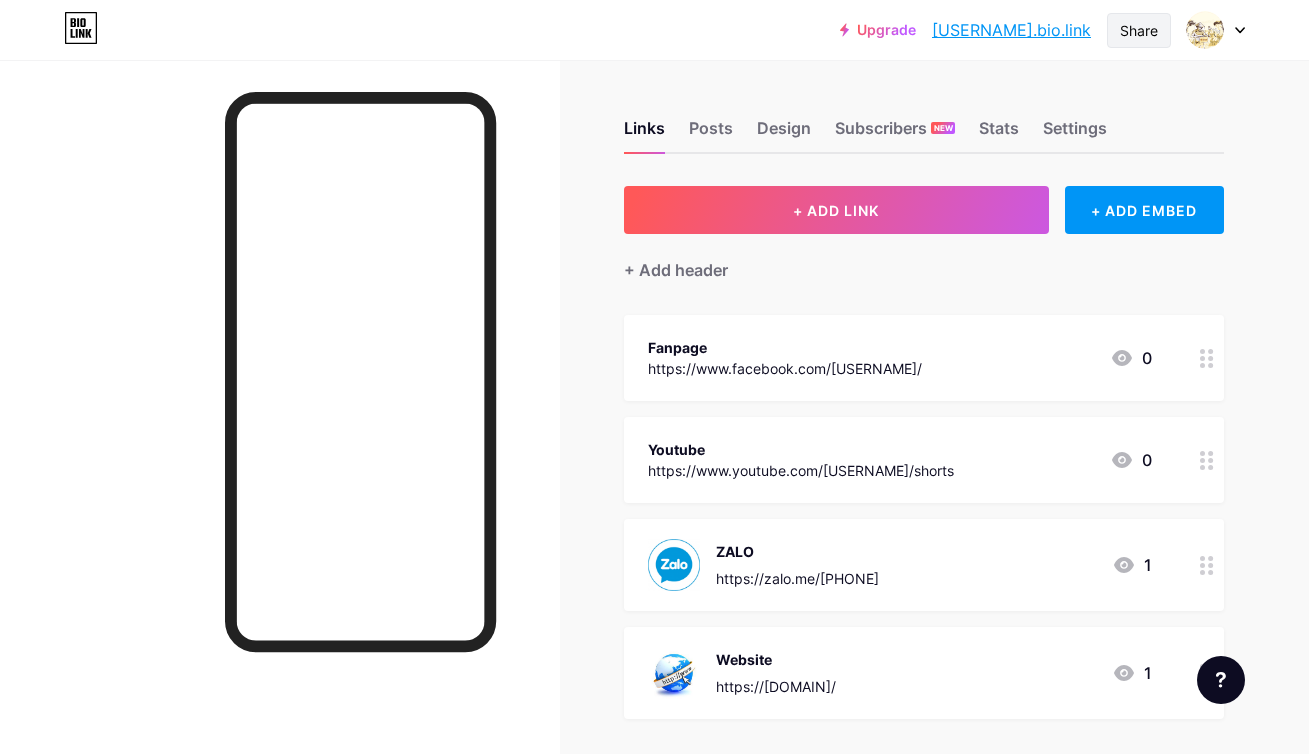 click on "Share" at bounding box center [1139, 30] 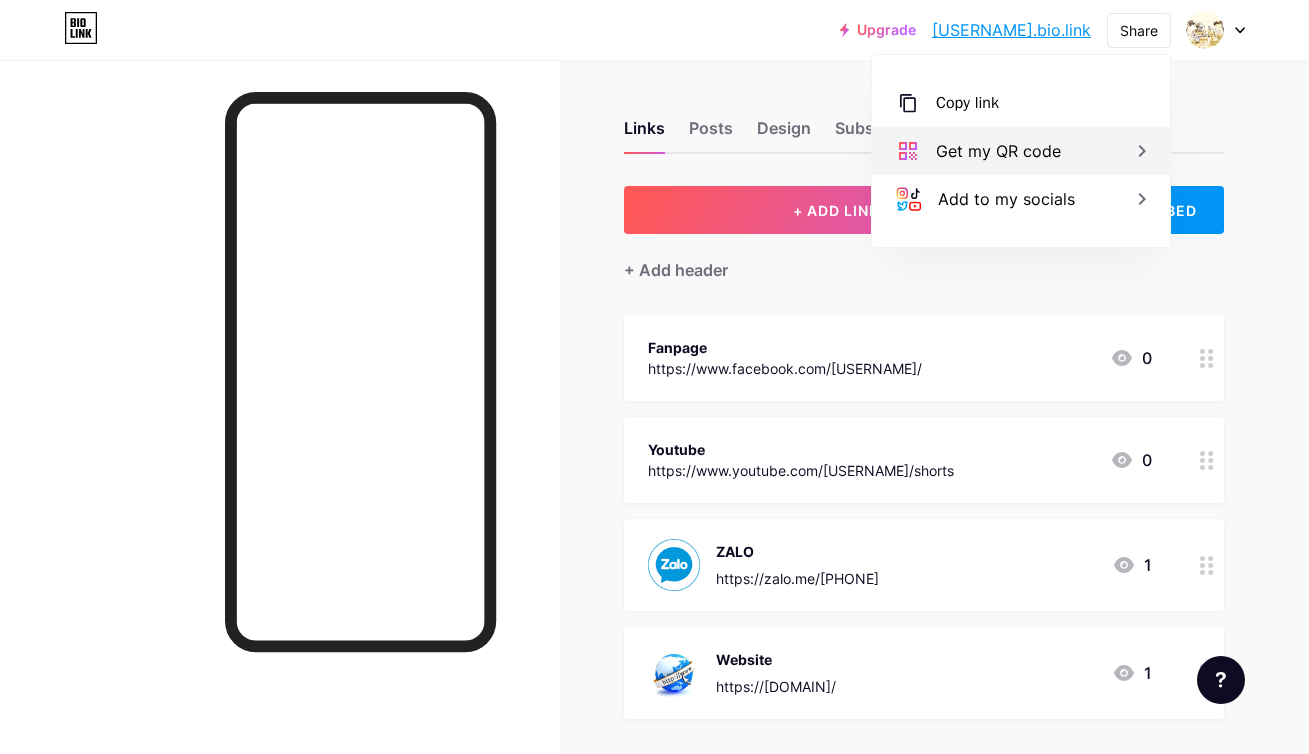 click on "Get my QR code" at bounding box center (1021, 151) 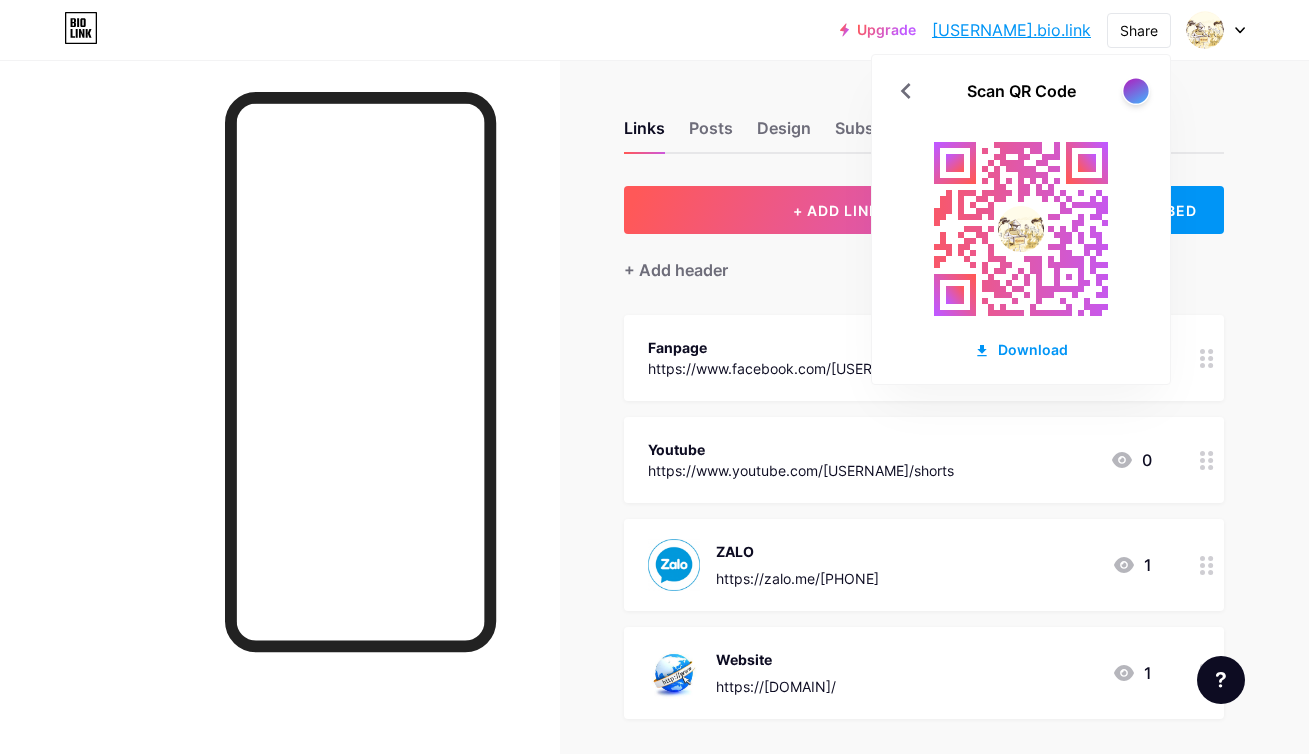 click at bounding box center (1135, 90) 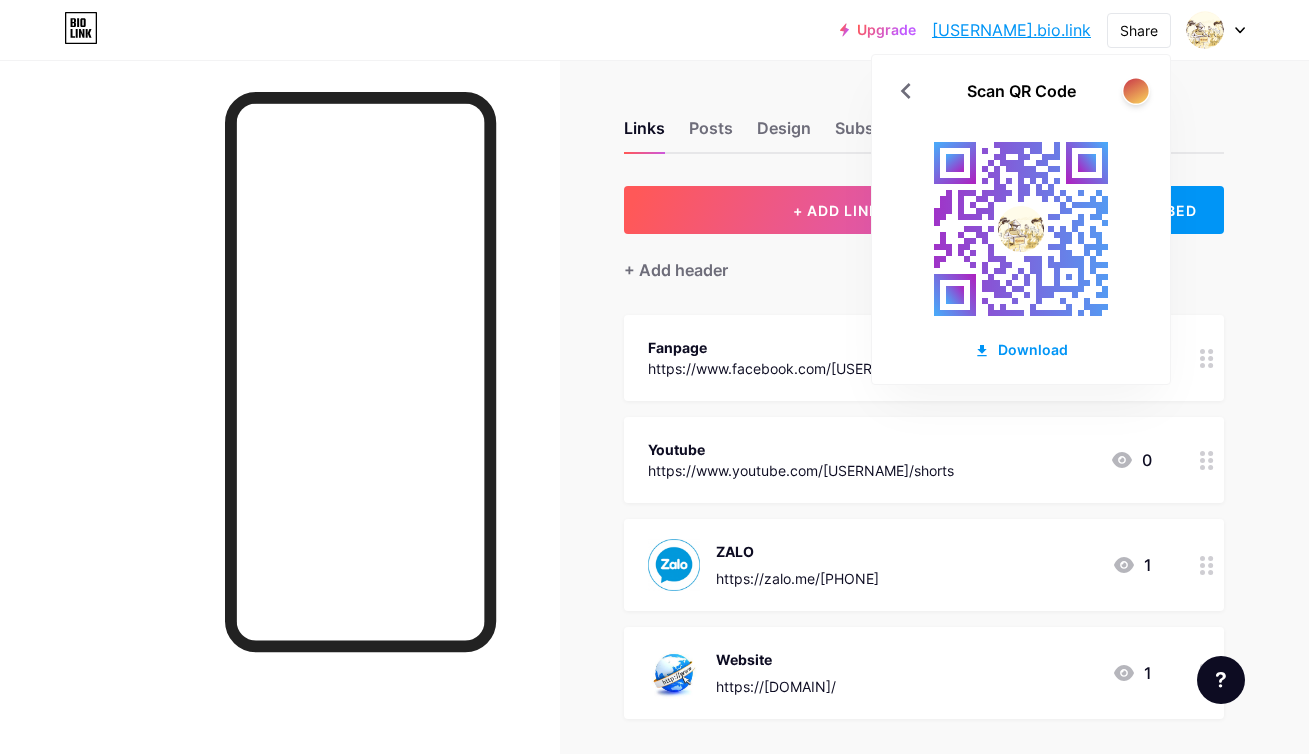 click at bounding box center (1135, 90) 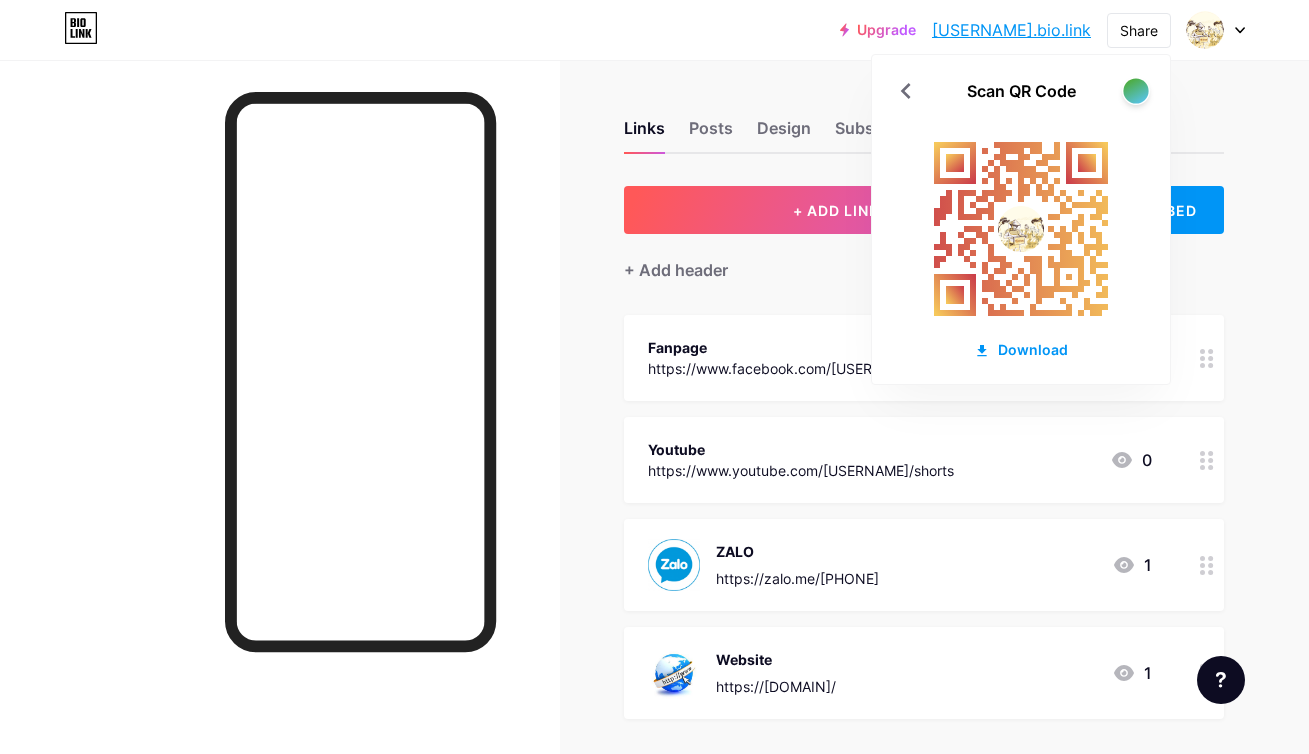 click at bounding box center (1135, 90) 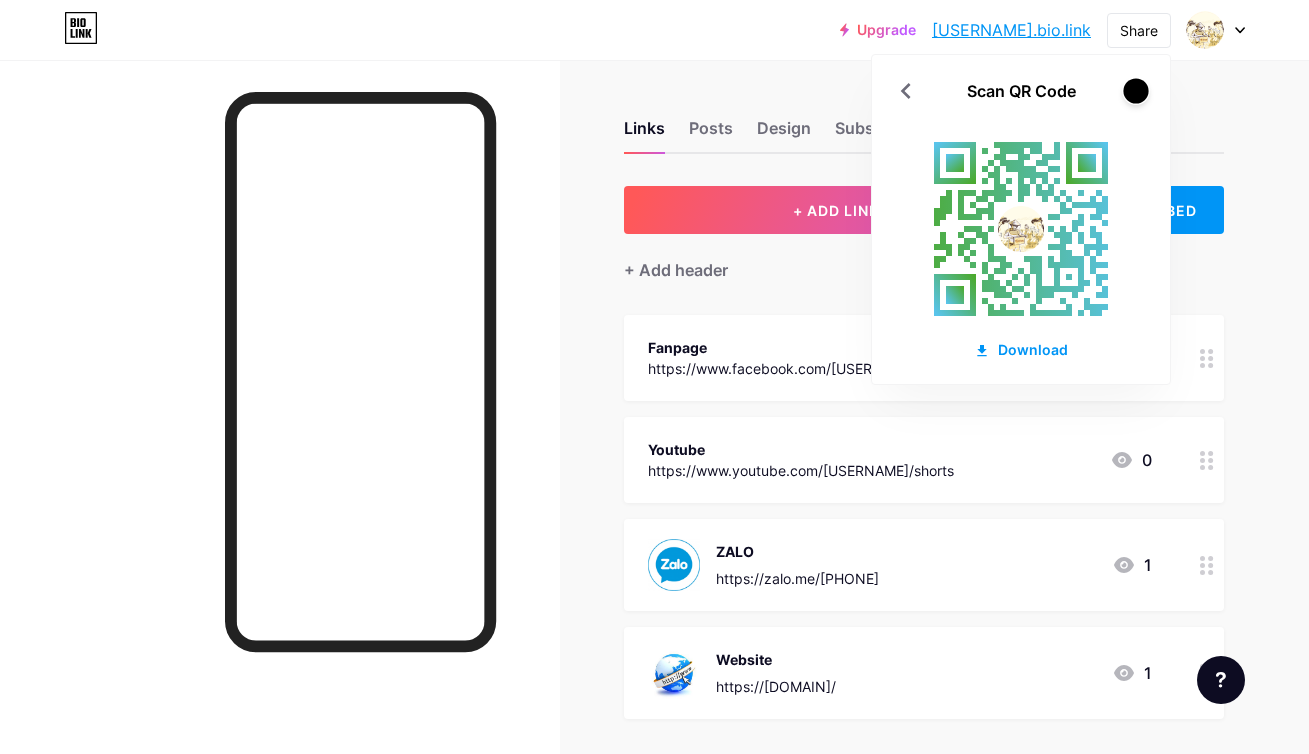 click at bounding box center (1135, 90) 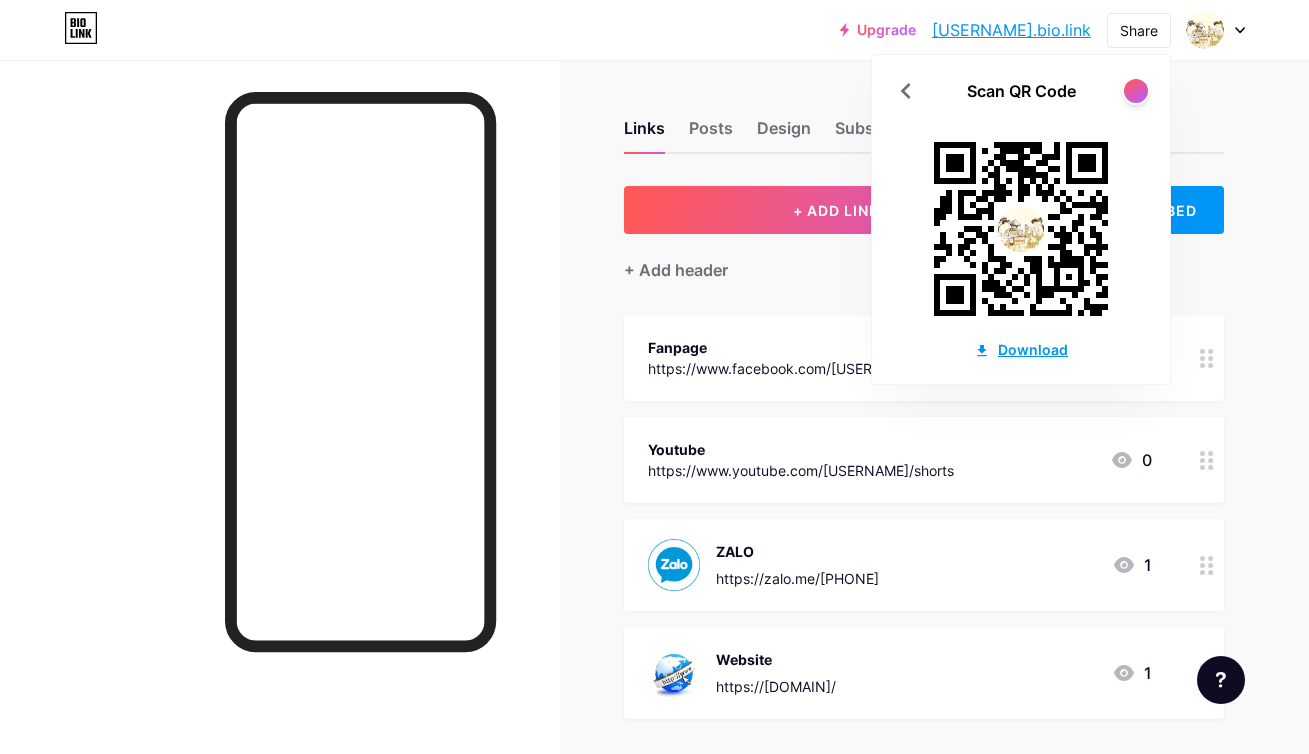 click on "Download" at bounding box center (1021, 349) 